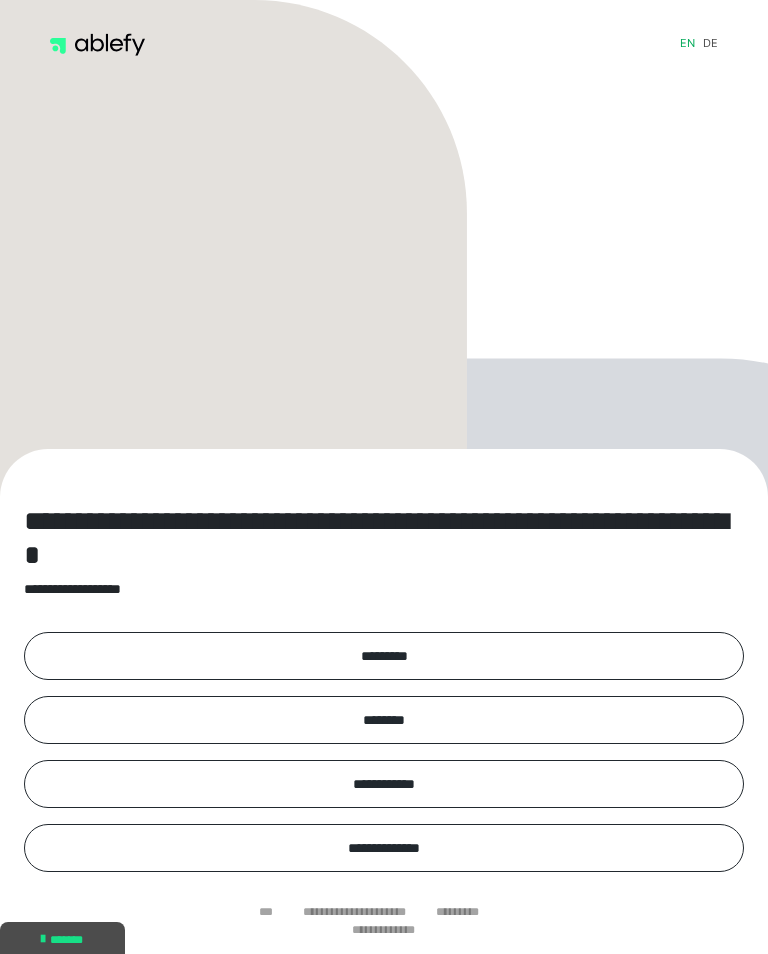 scroll, scrollTop: 0, scrollLeft: 0, axis: both 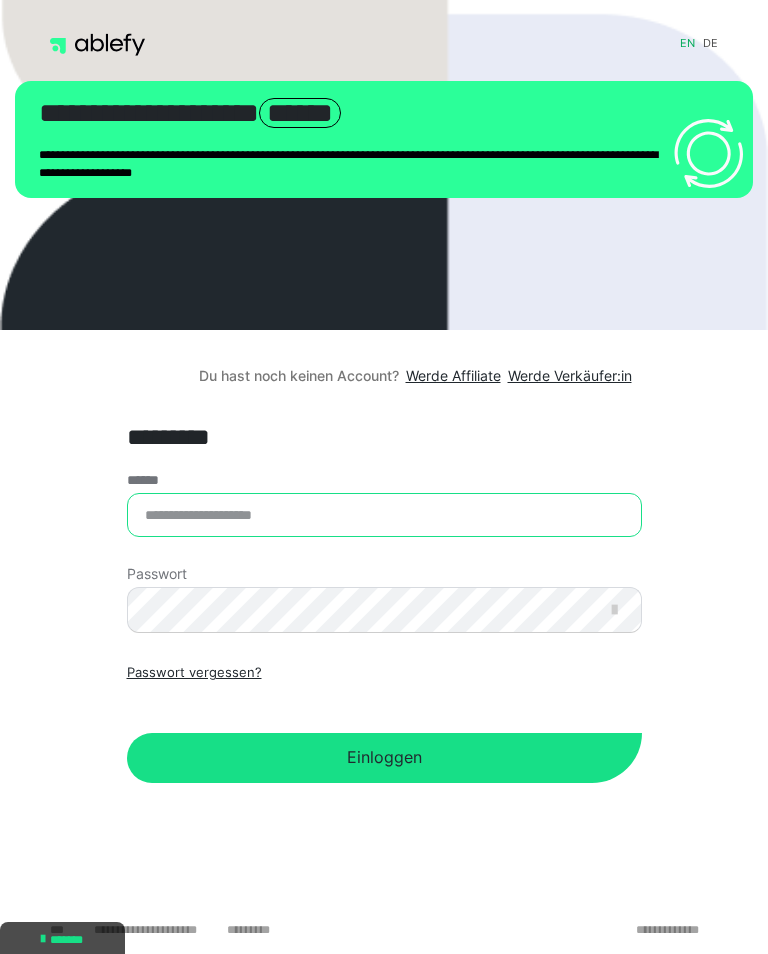 click on "******" at bounding box center (384, 515) 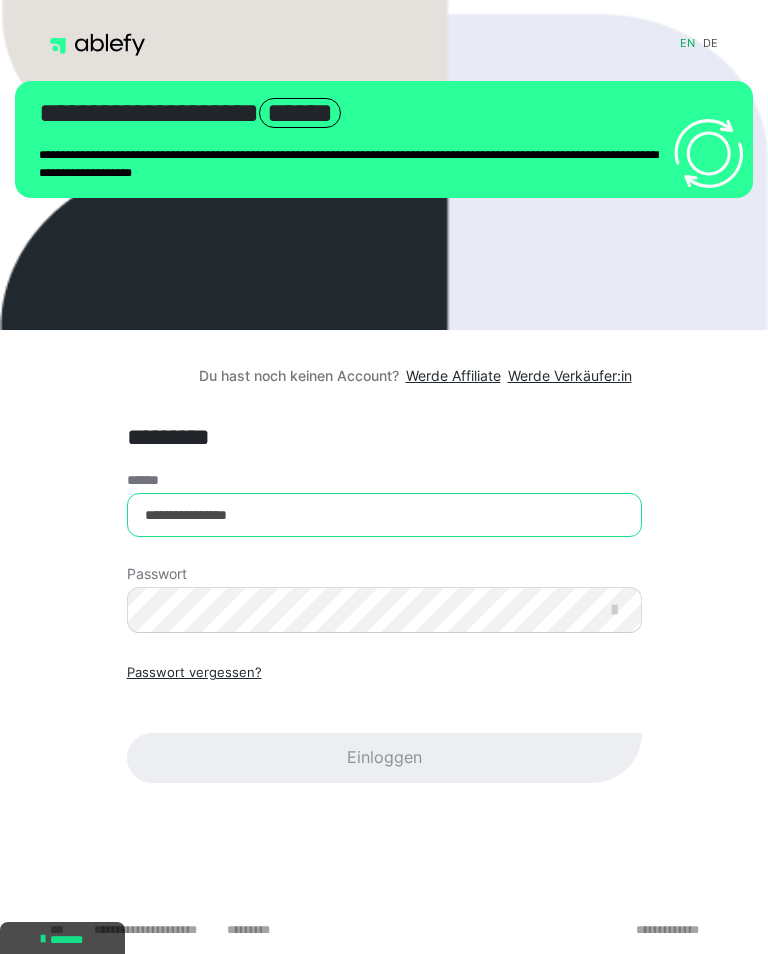 type on "**********" 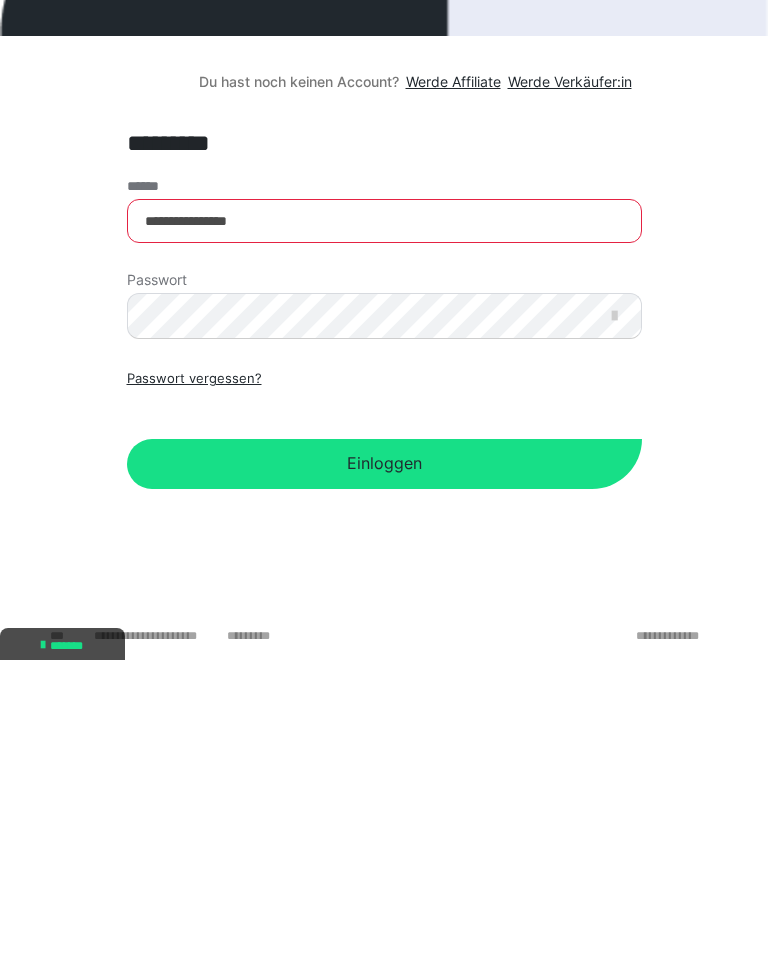 click on "Einloggen" at bounding box center [384, 758] 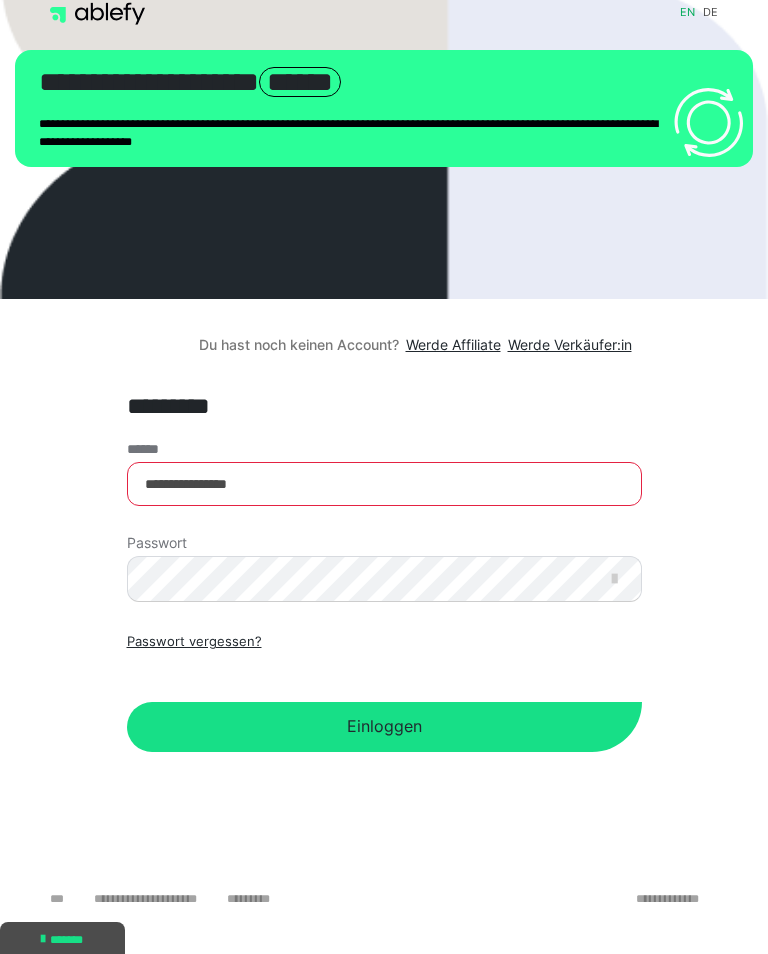 scroll, scrollTop: 0, scrollLeft: 0, axis: both 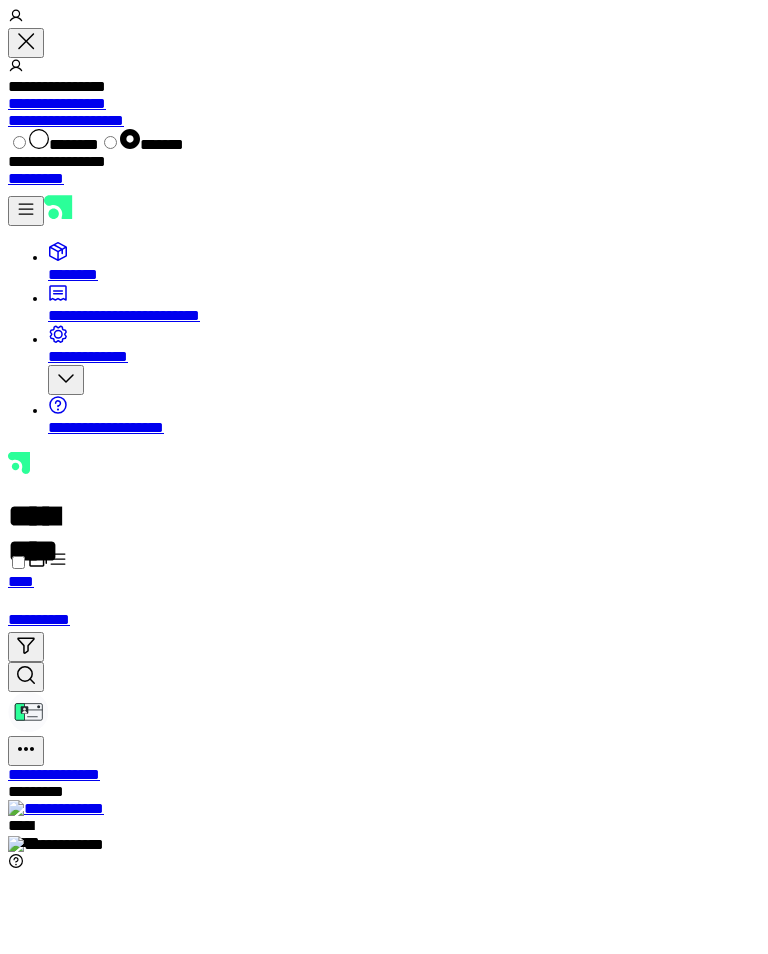 click at bounding box center (56, 808) 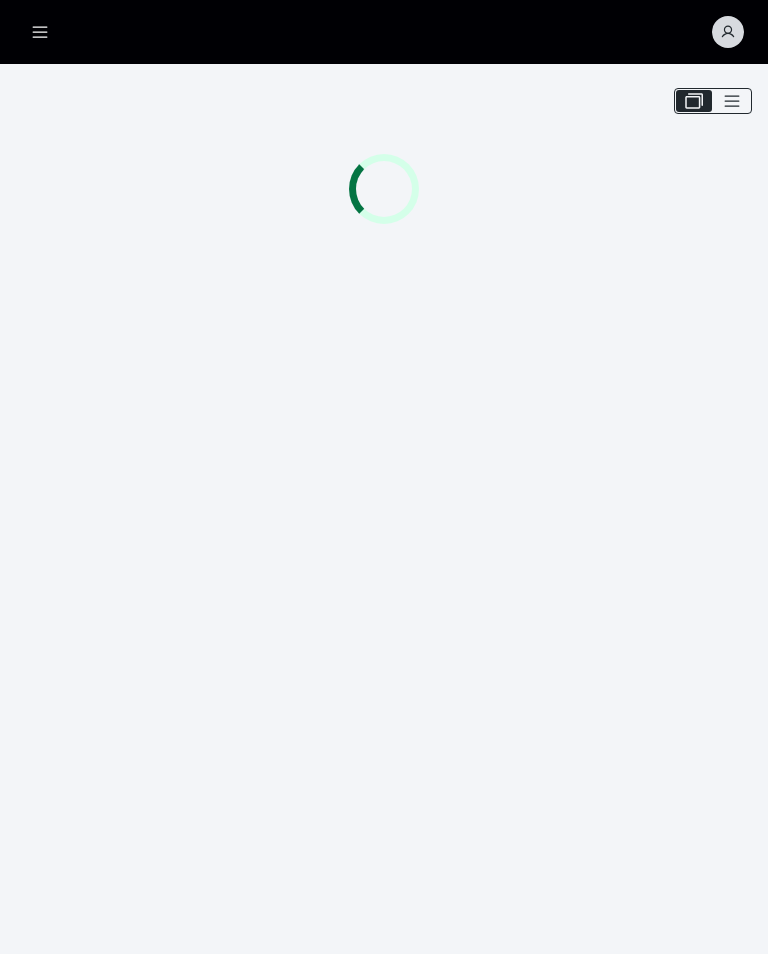 scroll, scrollTop: 0, scrollLeft: 0, axis: both 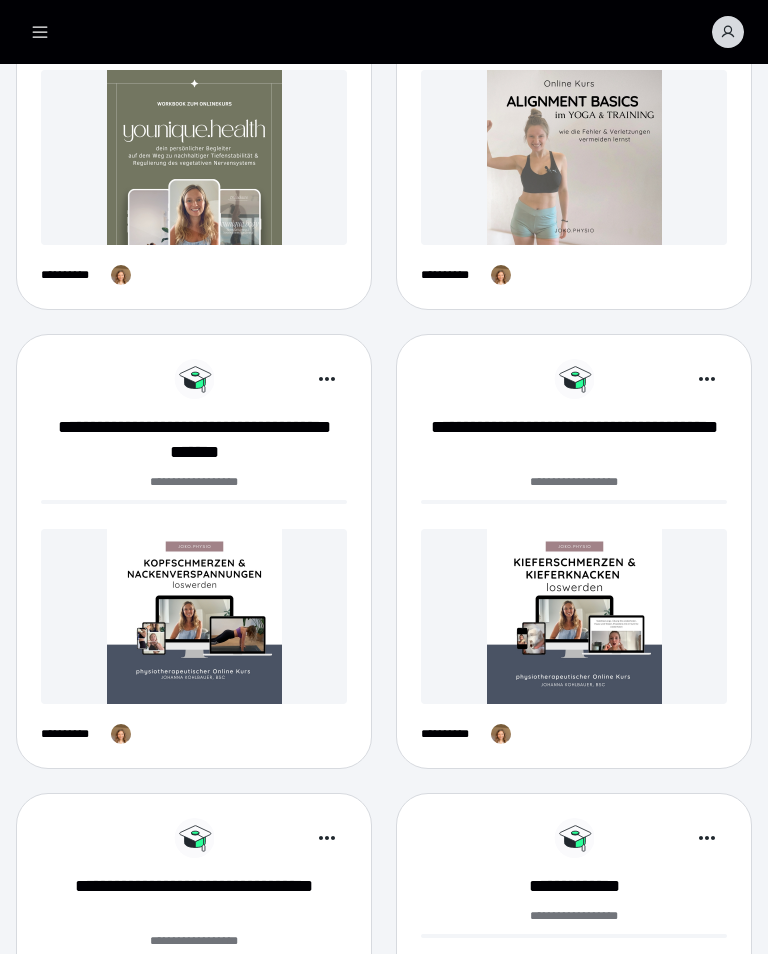 click on "**********" at bounding box center (194, 440) 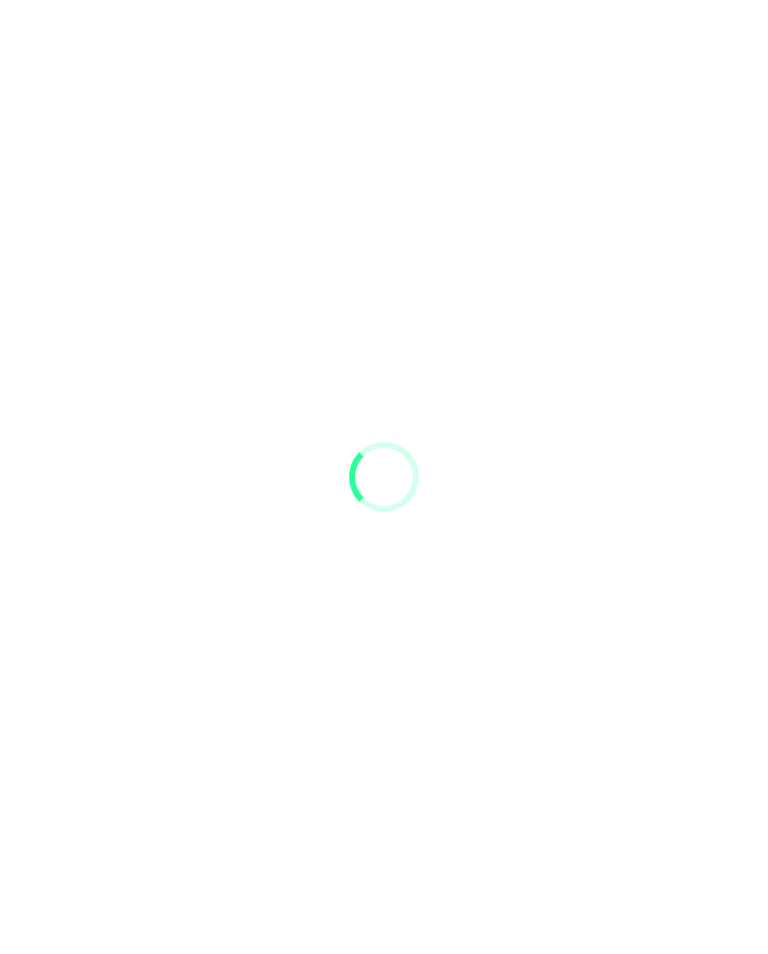 scroll, scrollTop: 0, scrollLeft: 0, axis: both 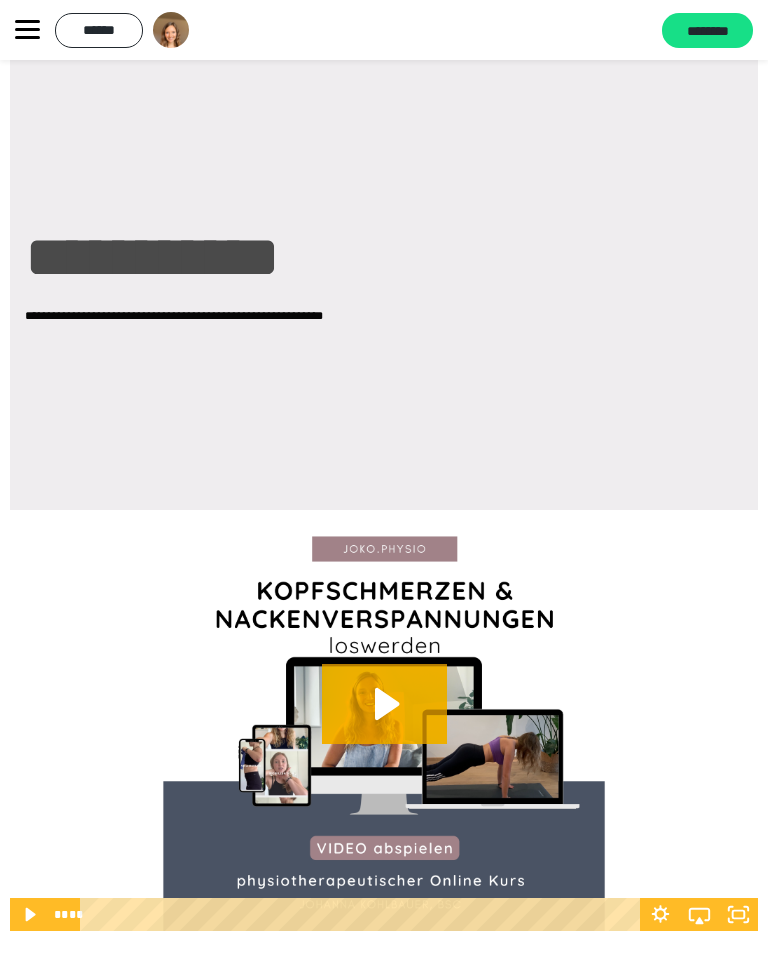 click on "**********" at bounding box center [94, 30] 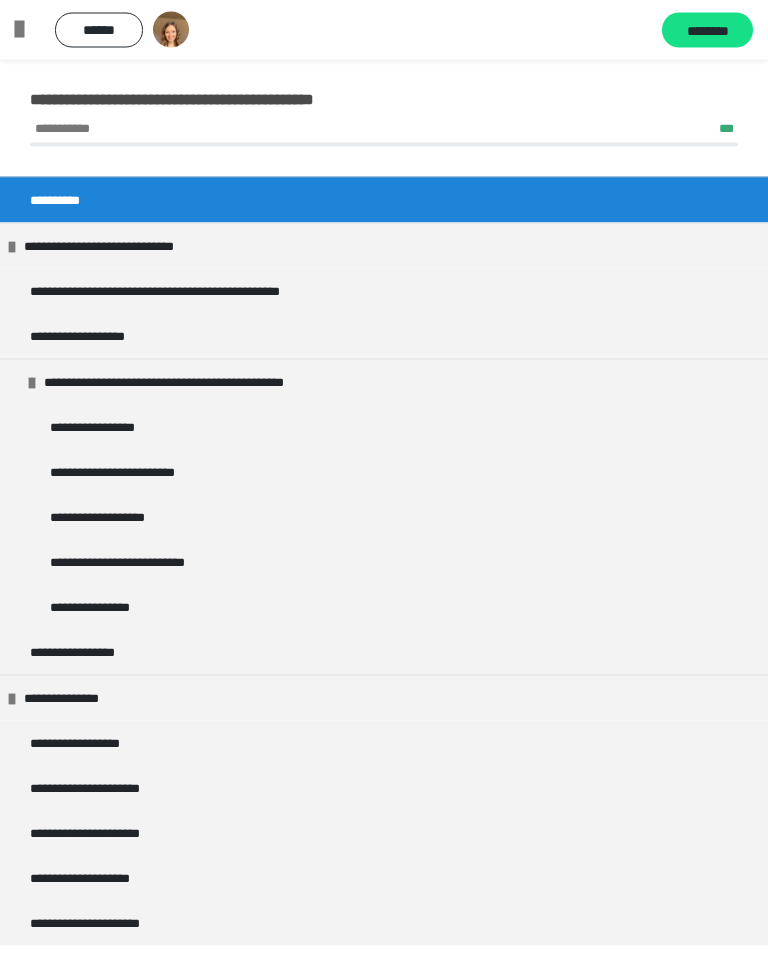 scroll, scrollTop: 76, scrollLeft: 0, axis: vertical 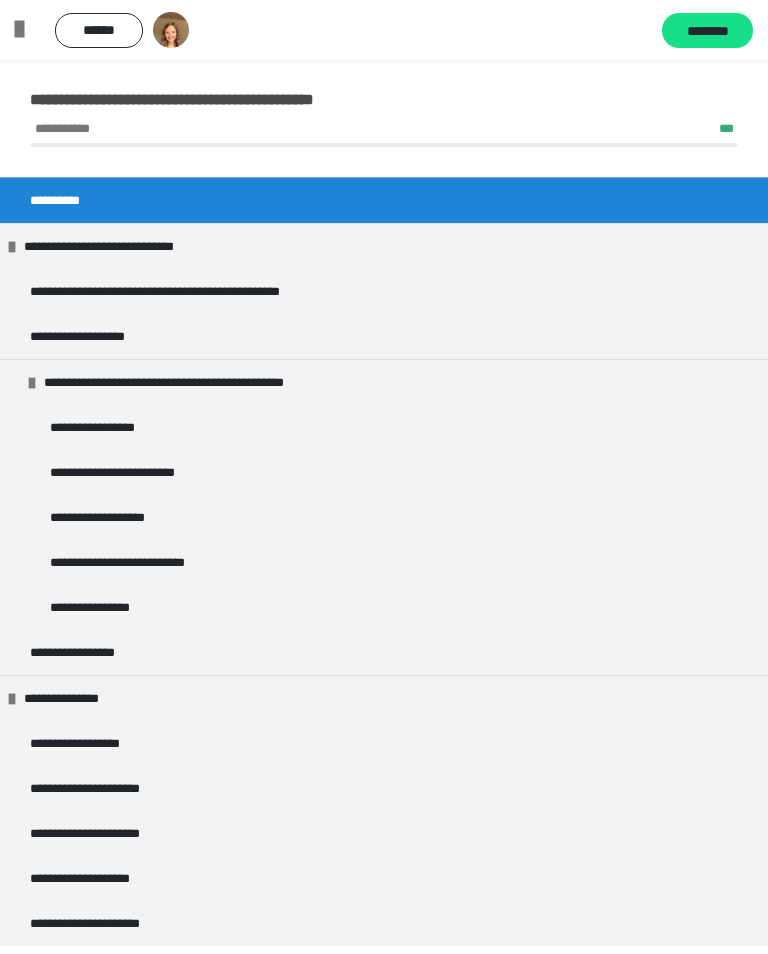 click on "**********" at bounding box center (91, 743) 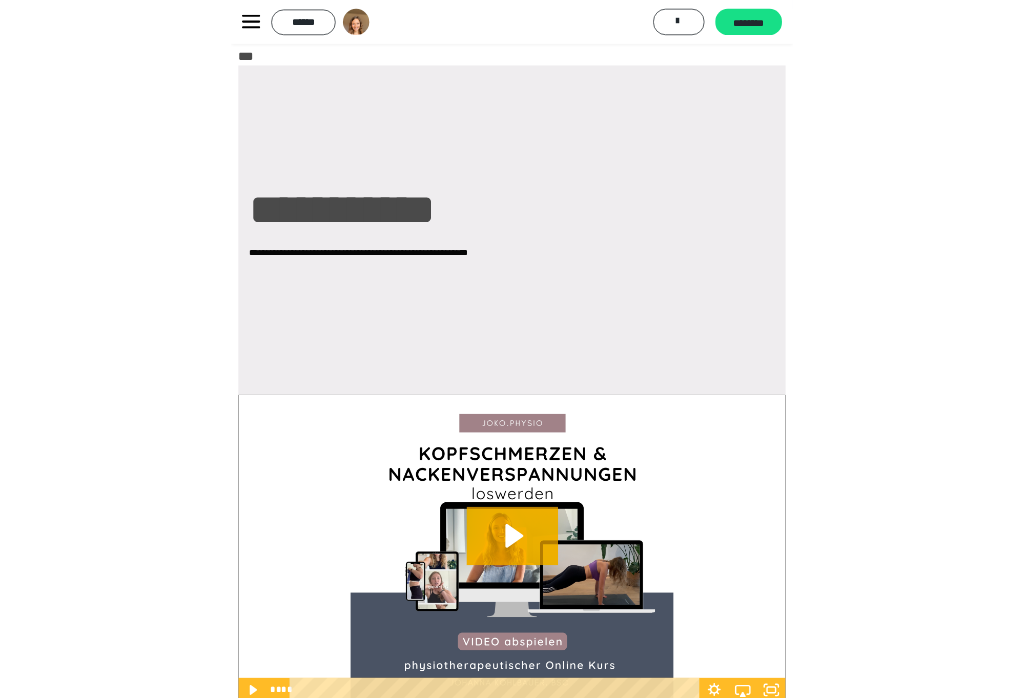 scroll, scrollTop: 0, scrollLeft: 0, axis: both 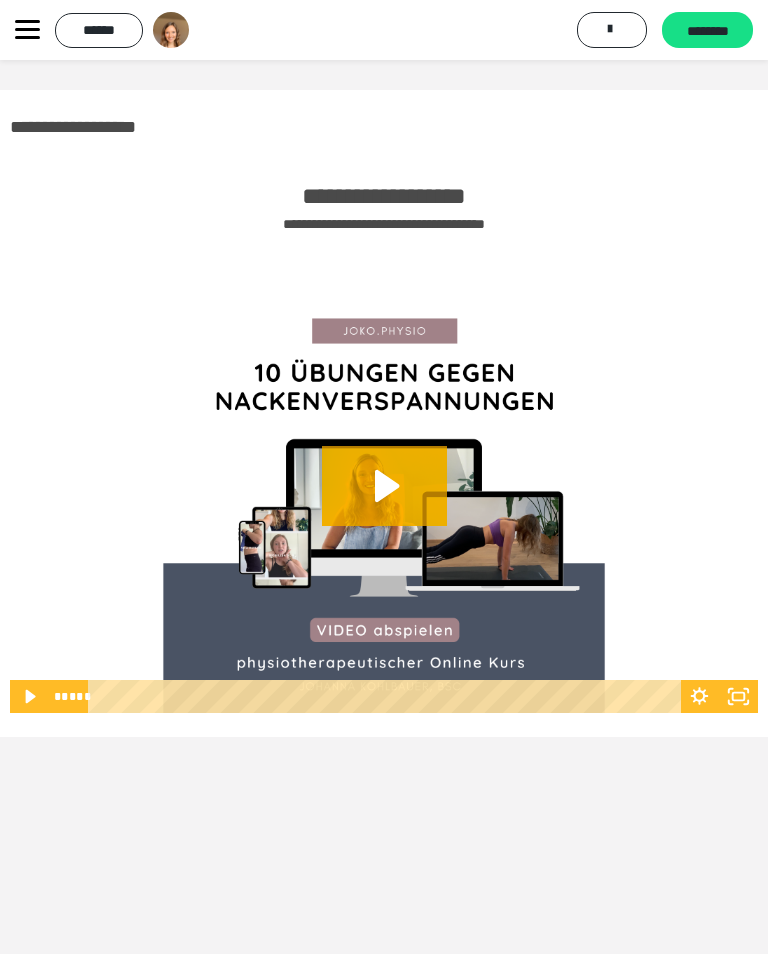 click 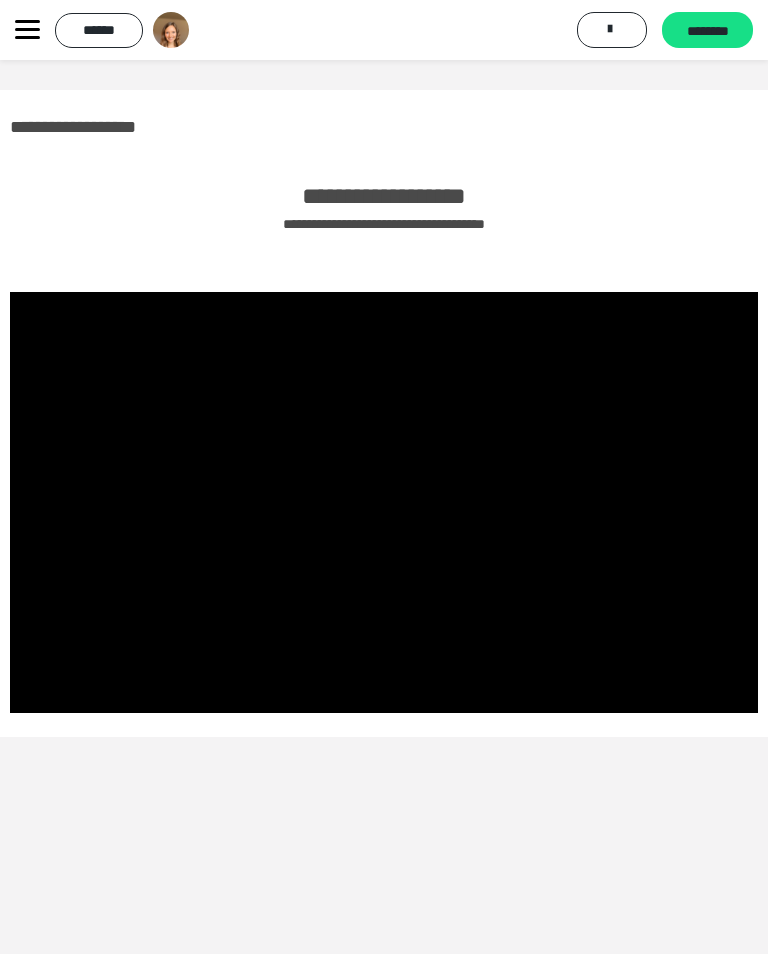 click at bounding box center (384, 502) 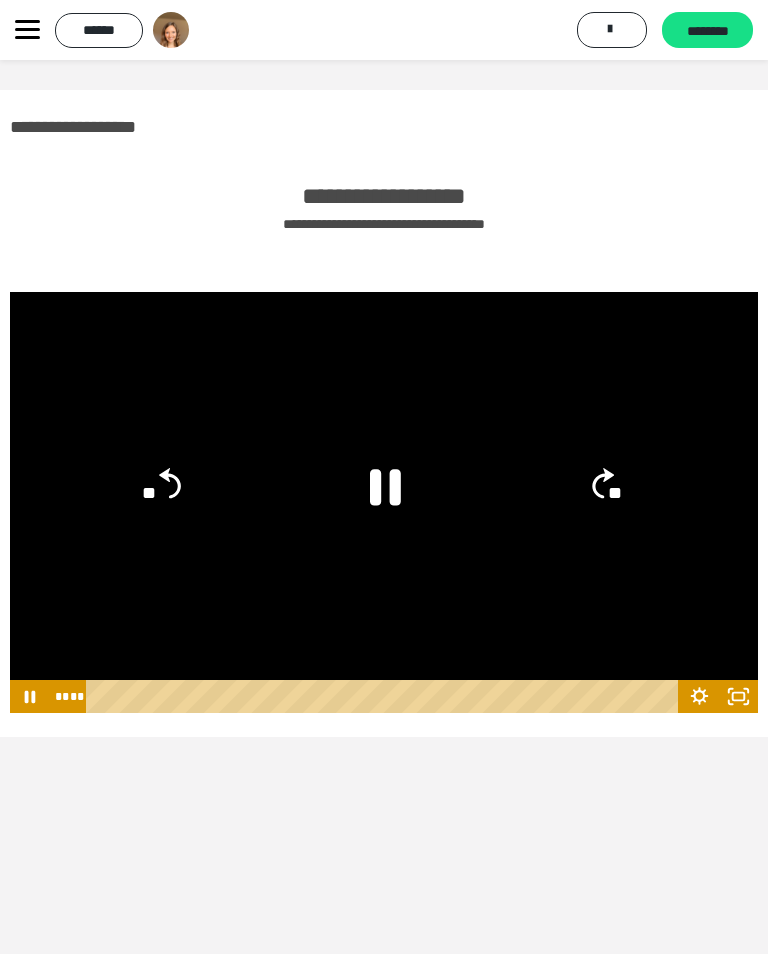 click at bounding box center [384, 502] 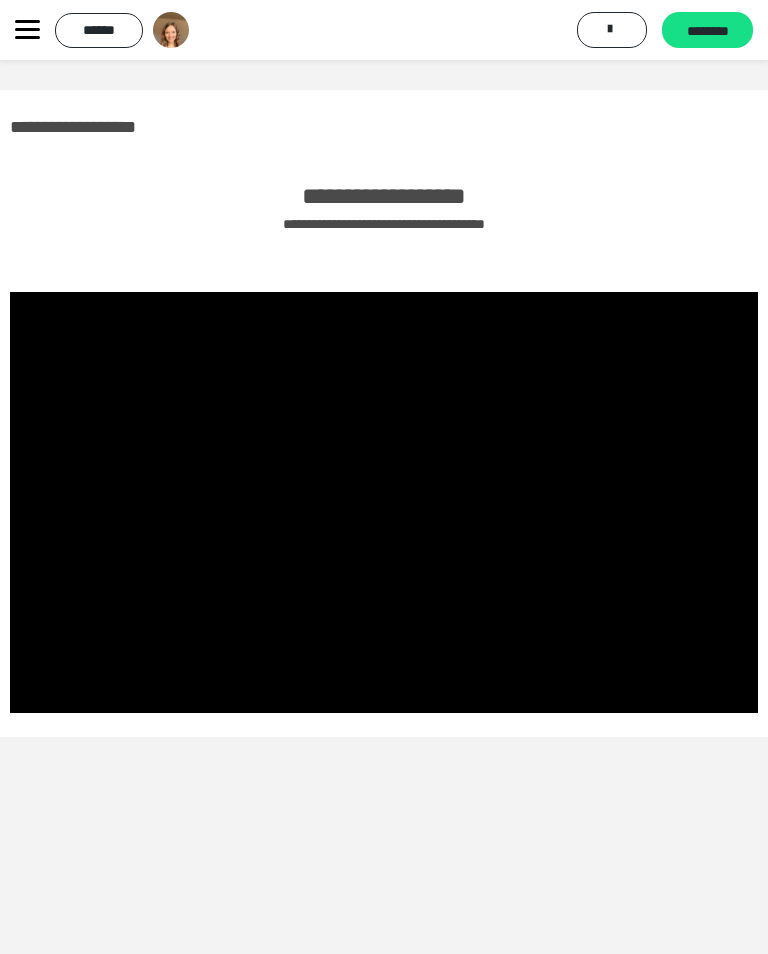 click at bounding box center (384, 502) 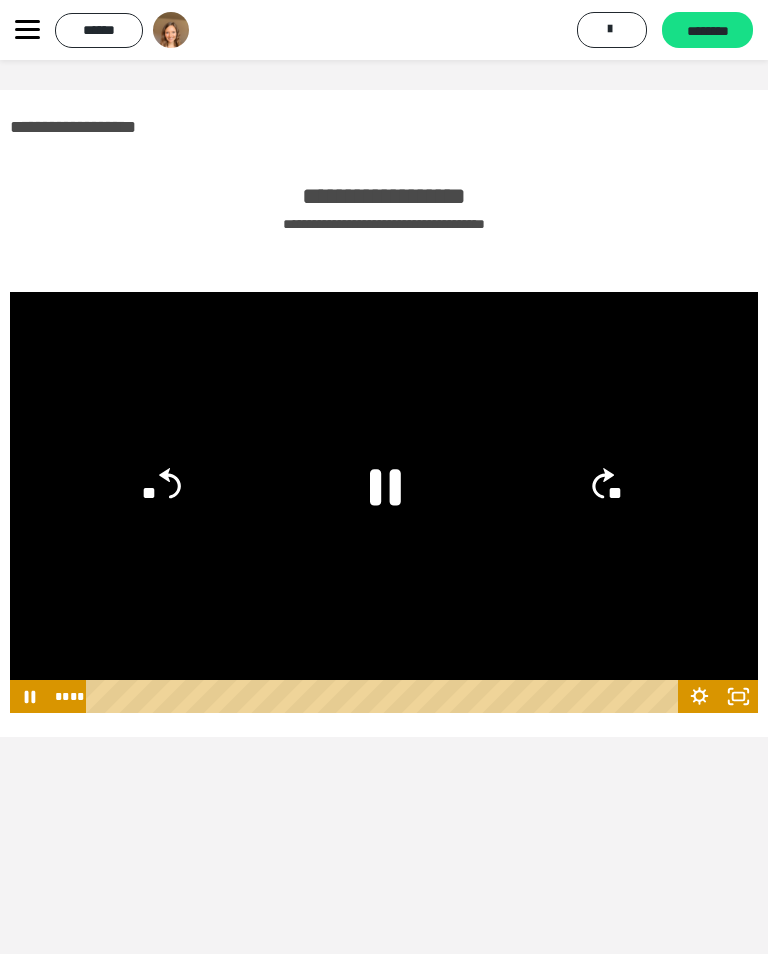 click 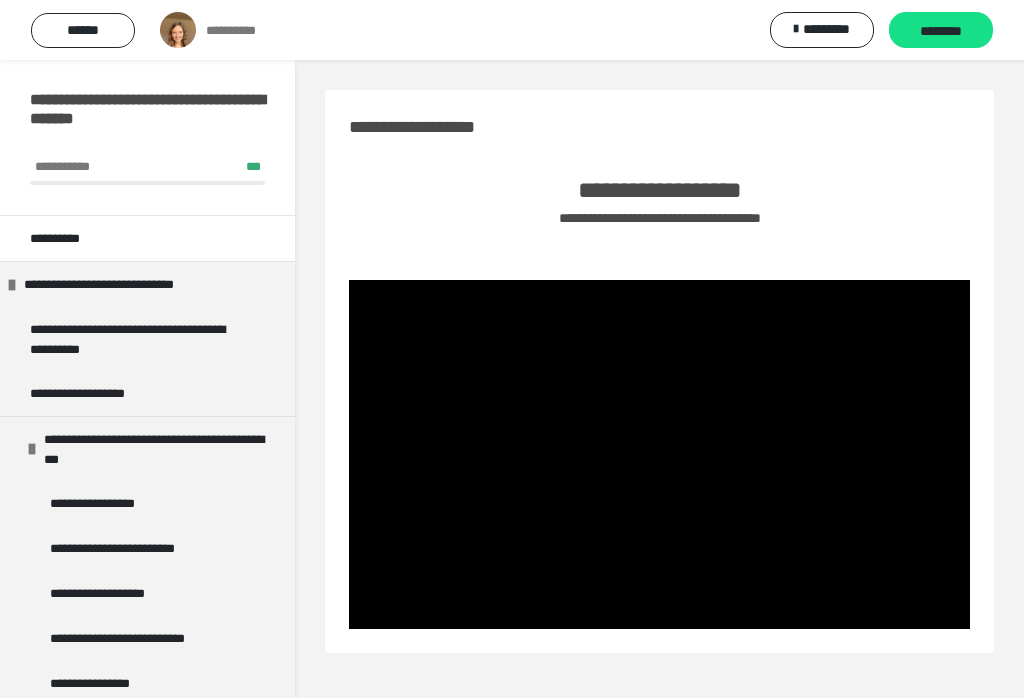 click at bounding box center (659, 454) 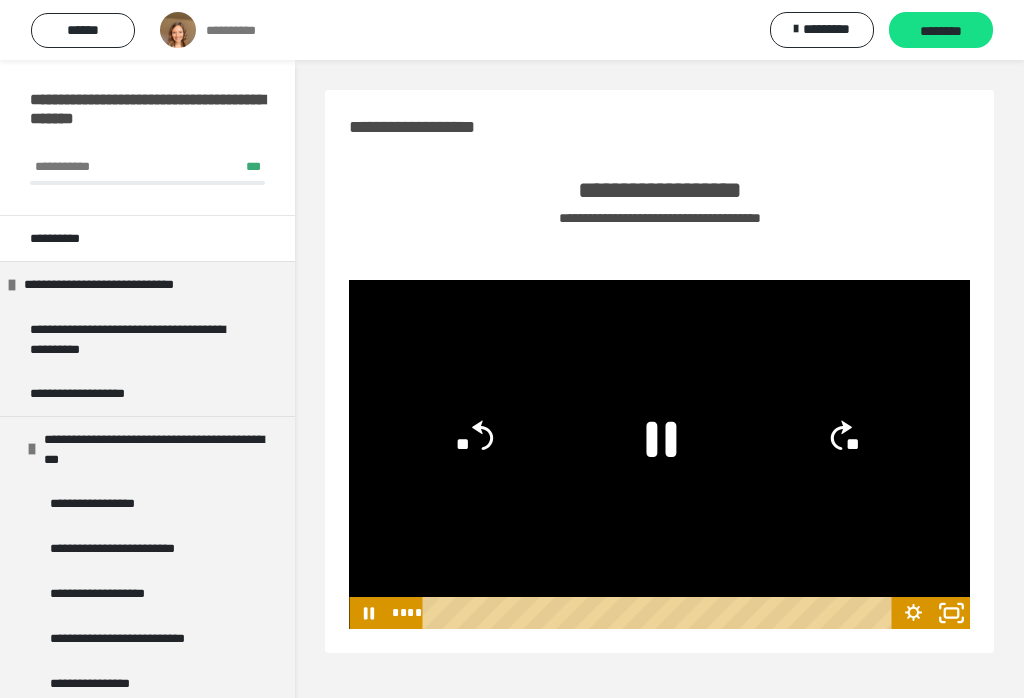 click 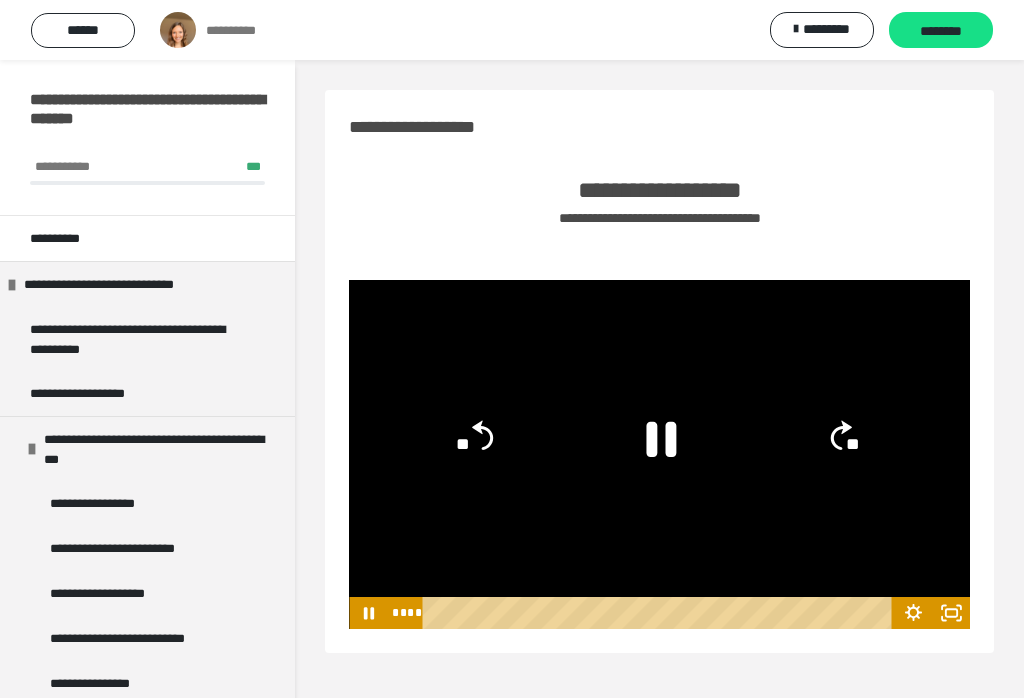 click 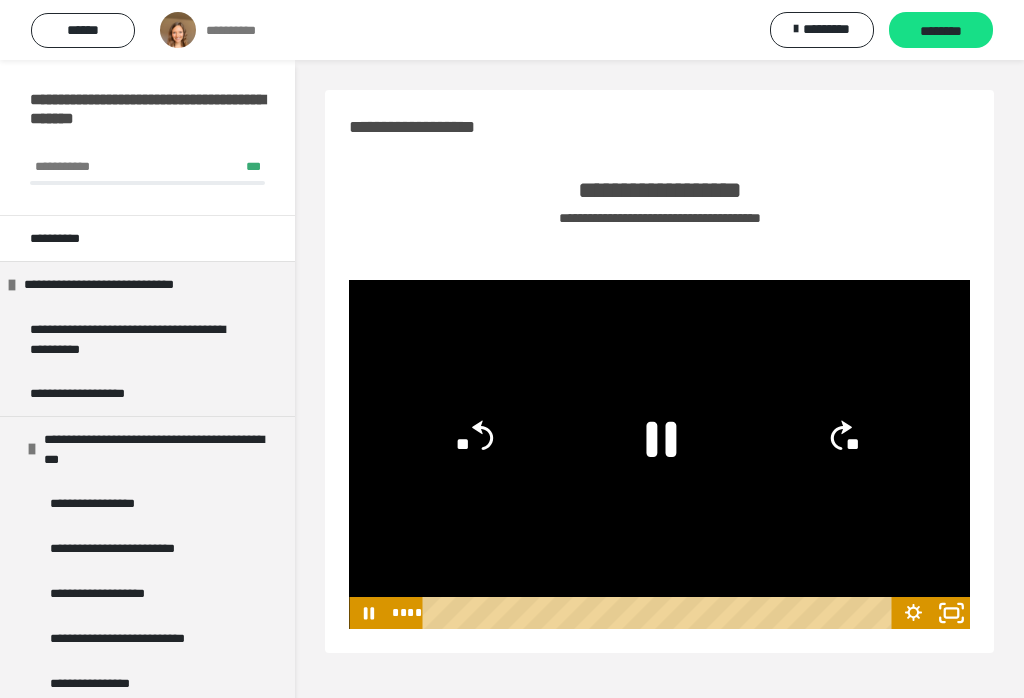 click 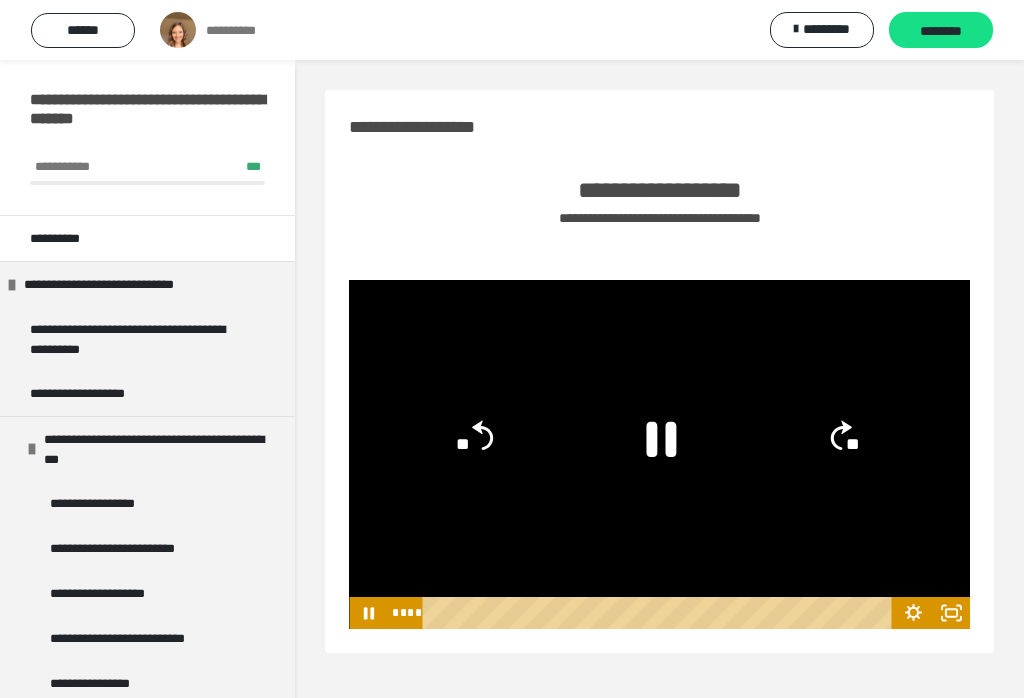 click 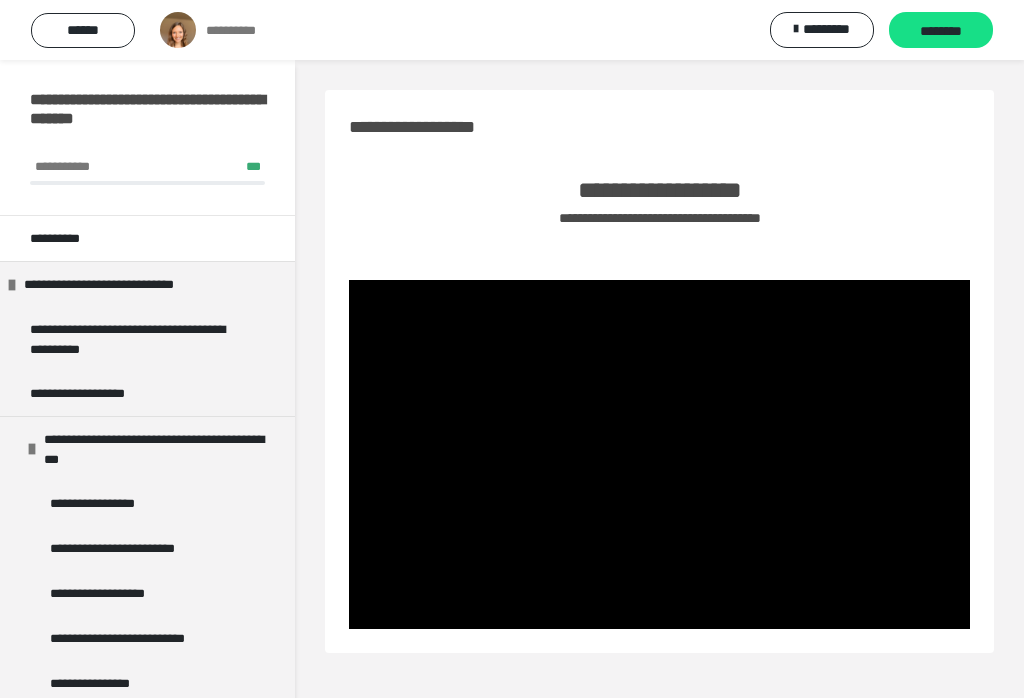 click at bounding box center (659, 454) 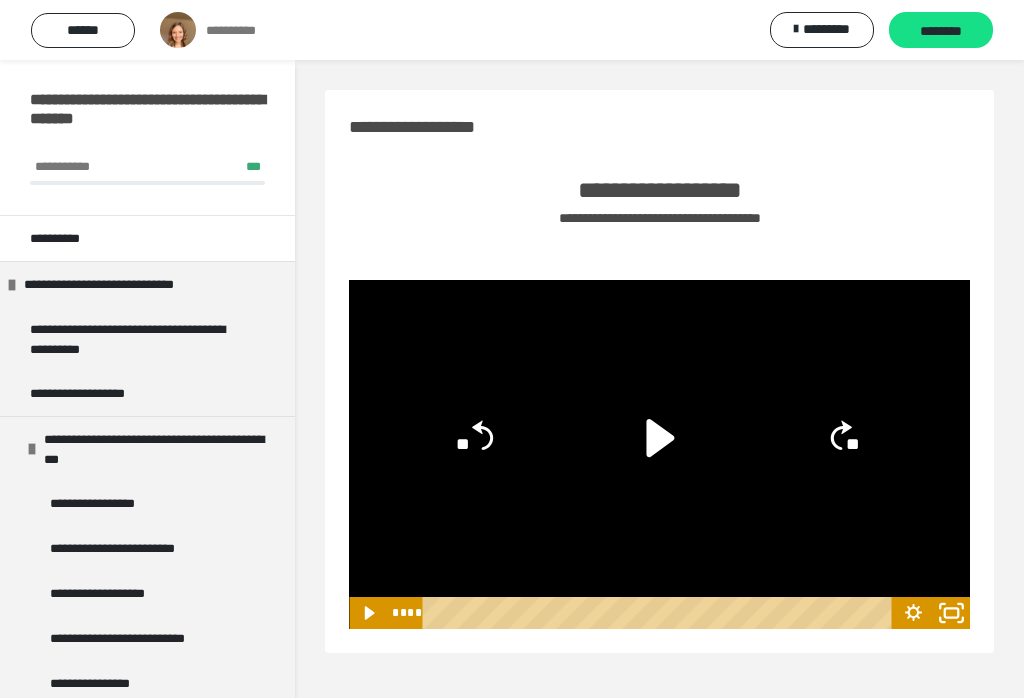 click 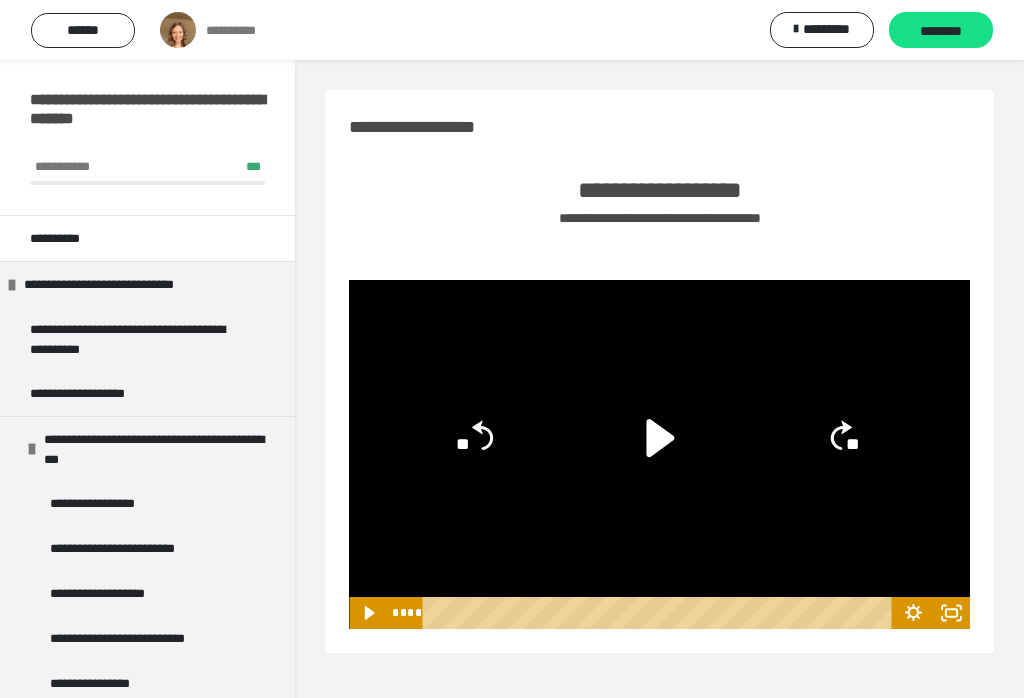 click 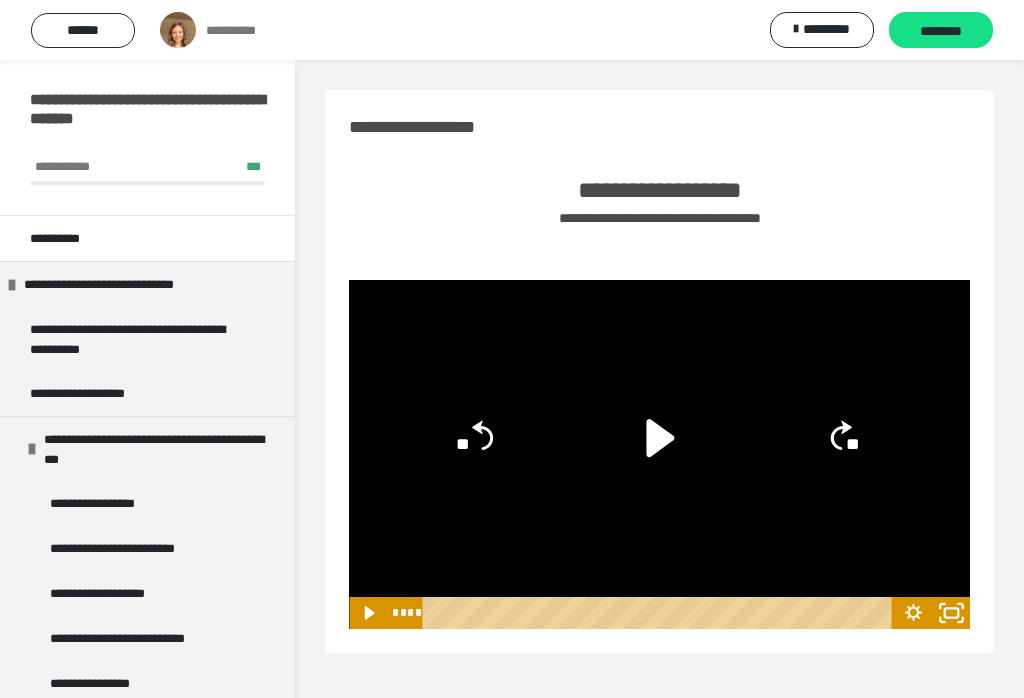 click 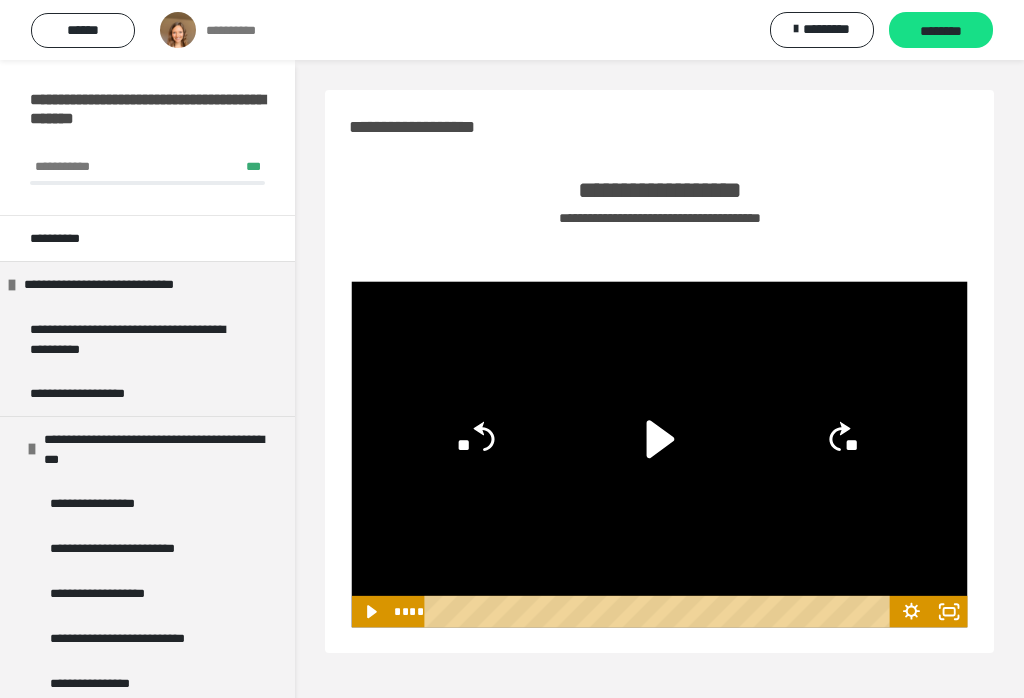 scroll, scrollTop: 27, scrollLeft: 0, axis: vertical 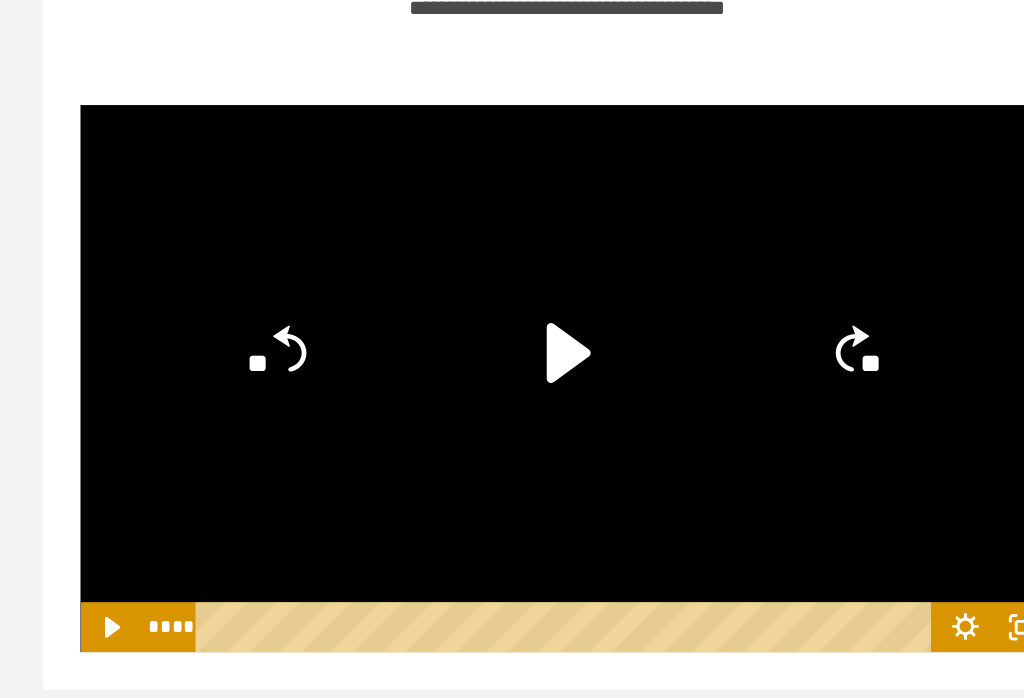 click at bounding box center (659, 427) 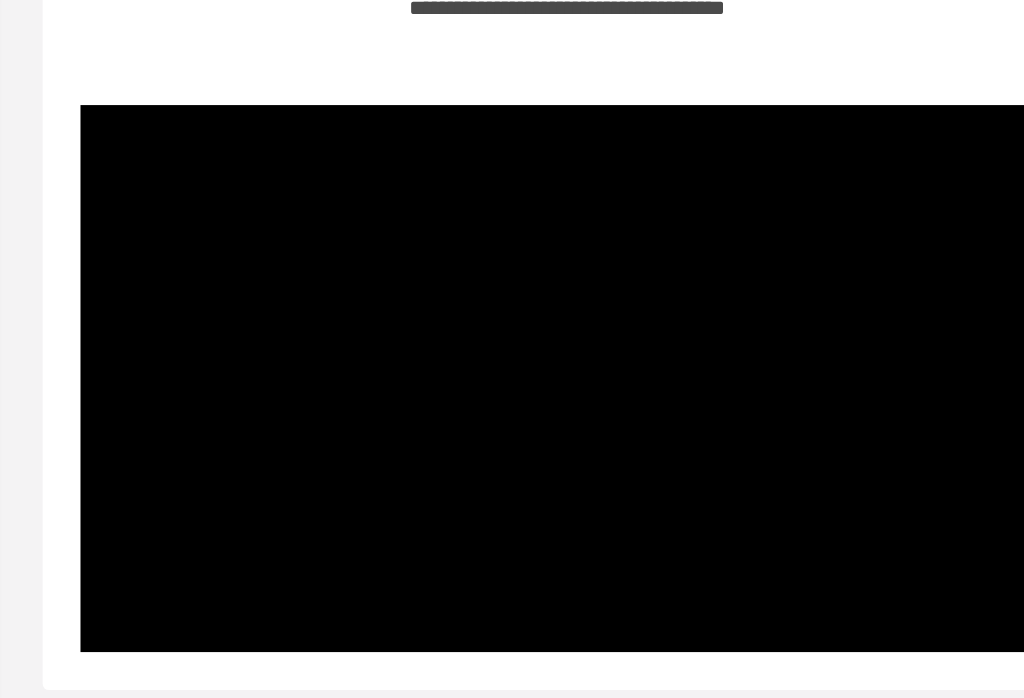 click at bounding box center [659, 427] 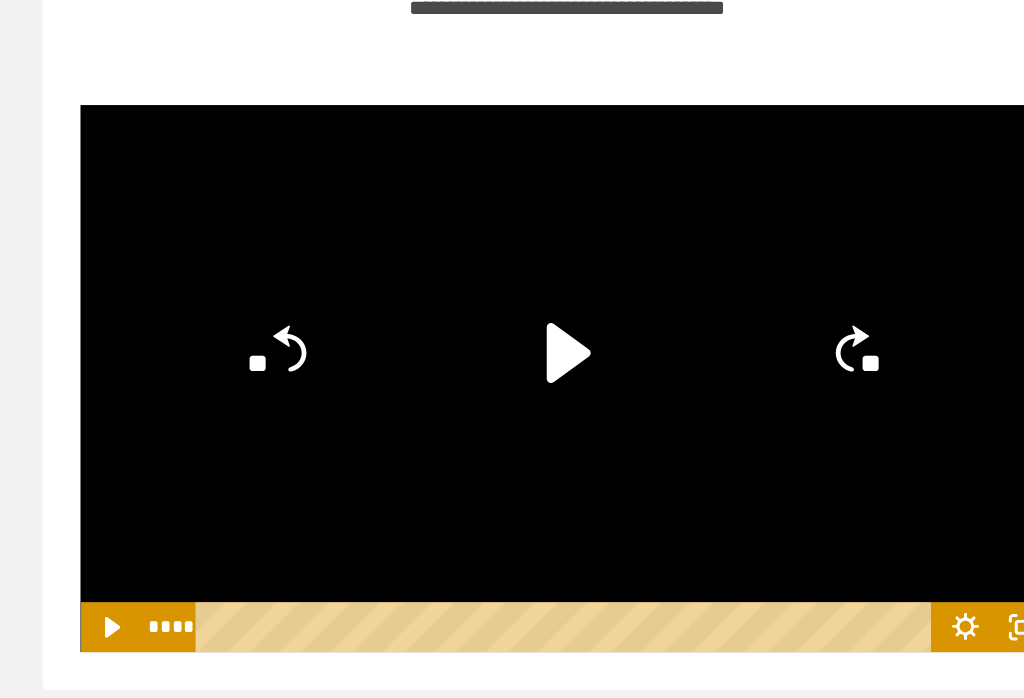 click 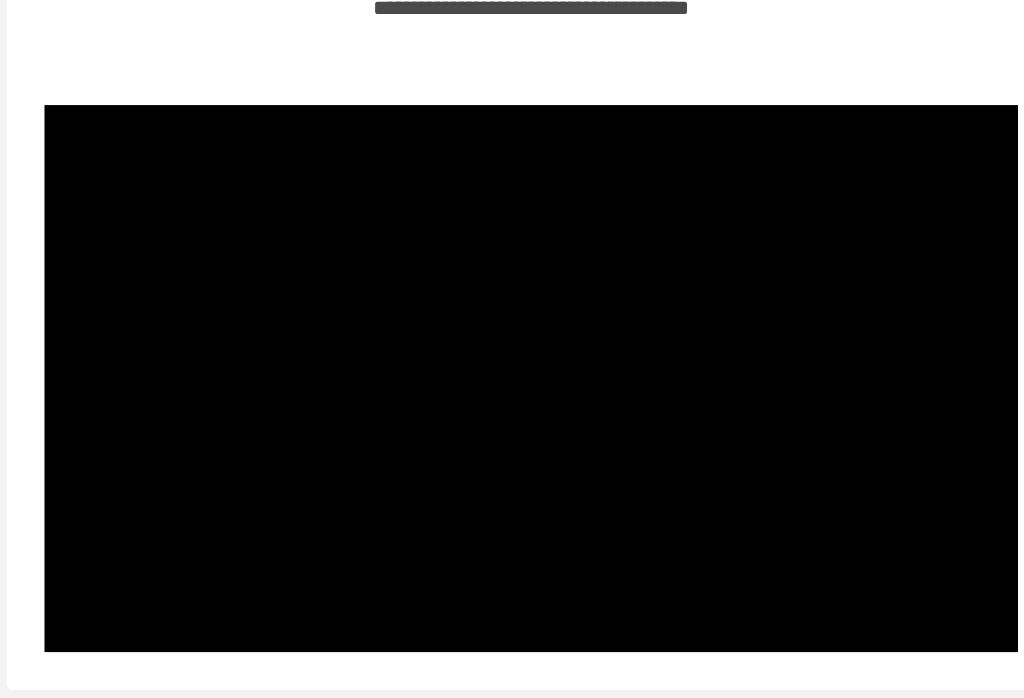 click at bounding box center (659, 427) 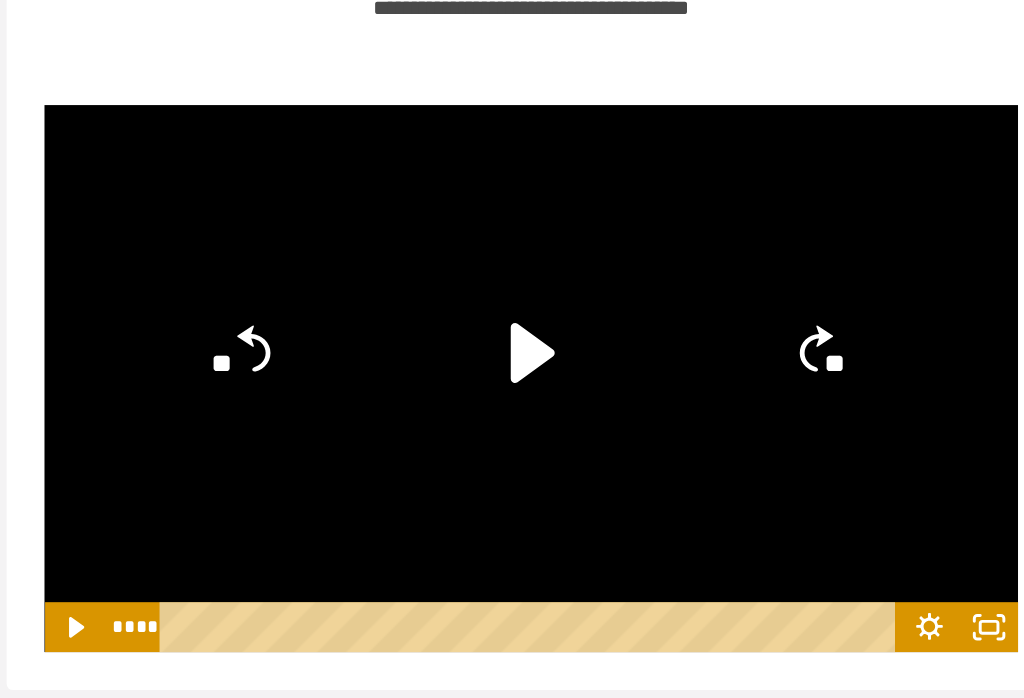 click 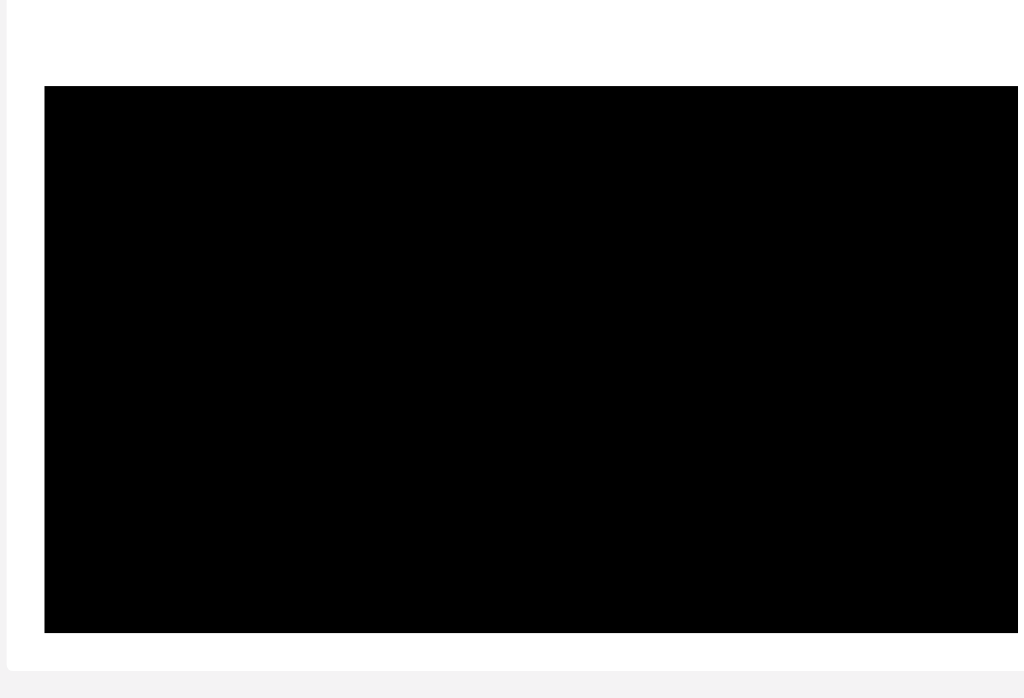 click at bounding box center (659, 427) 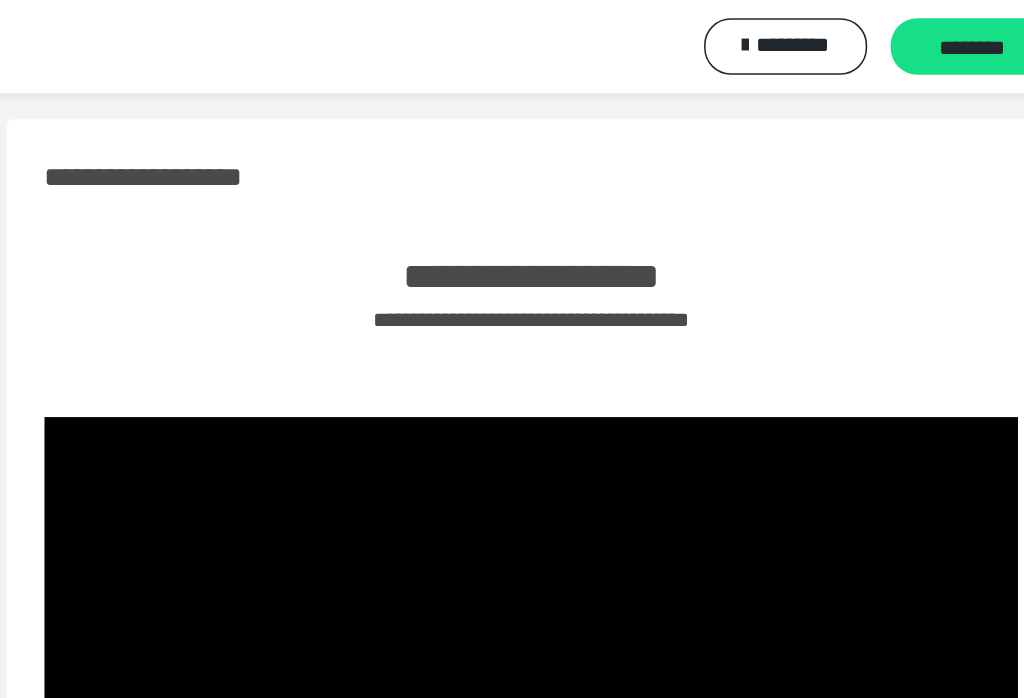 scroll, scrollTop: 0, scrollLeft: 0, axis: both 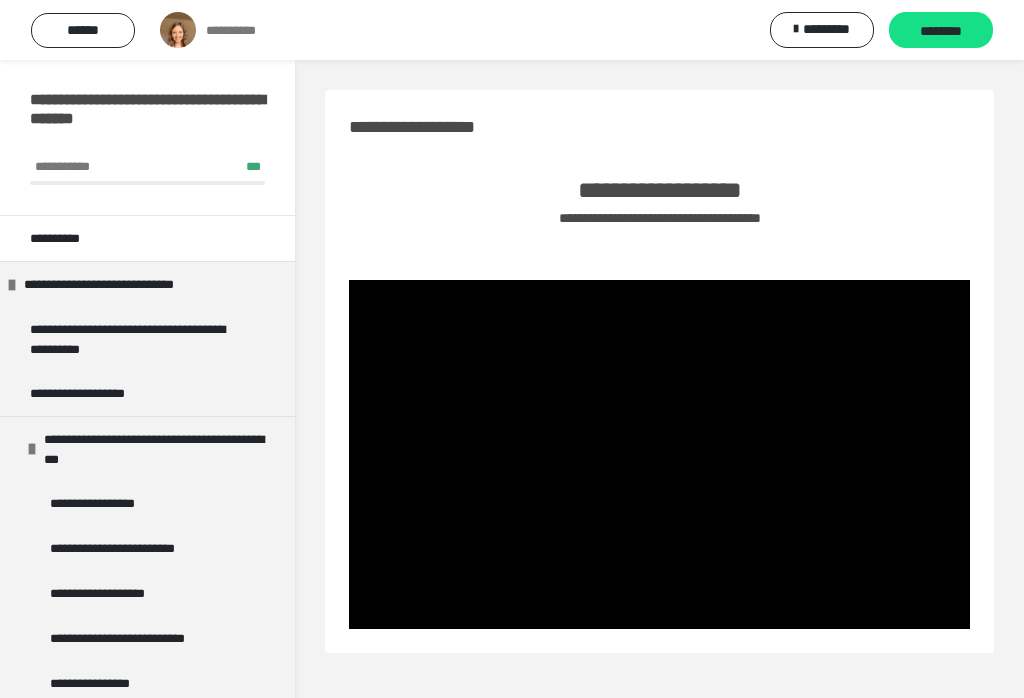 click on "******" at bounding box center [83, 30] 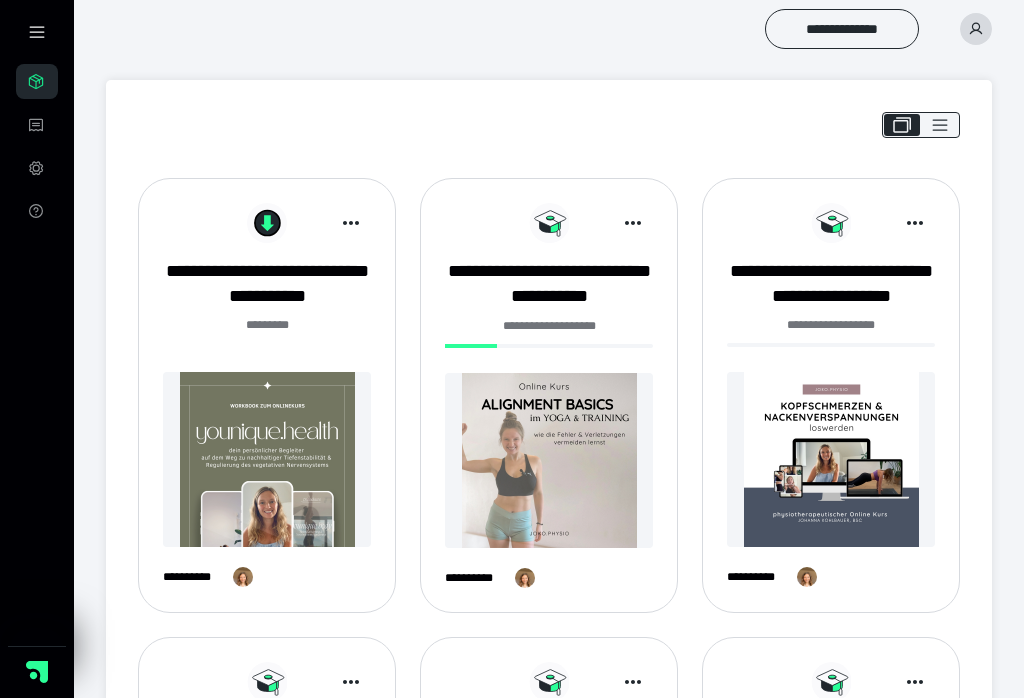 scroll, scrollTop: 262, scrollLeft: 0, axis: vertical 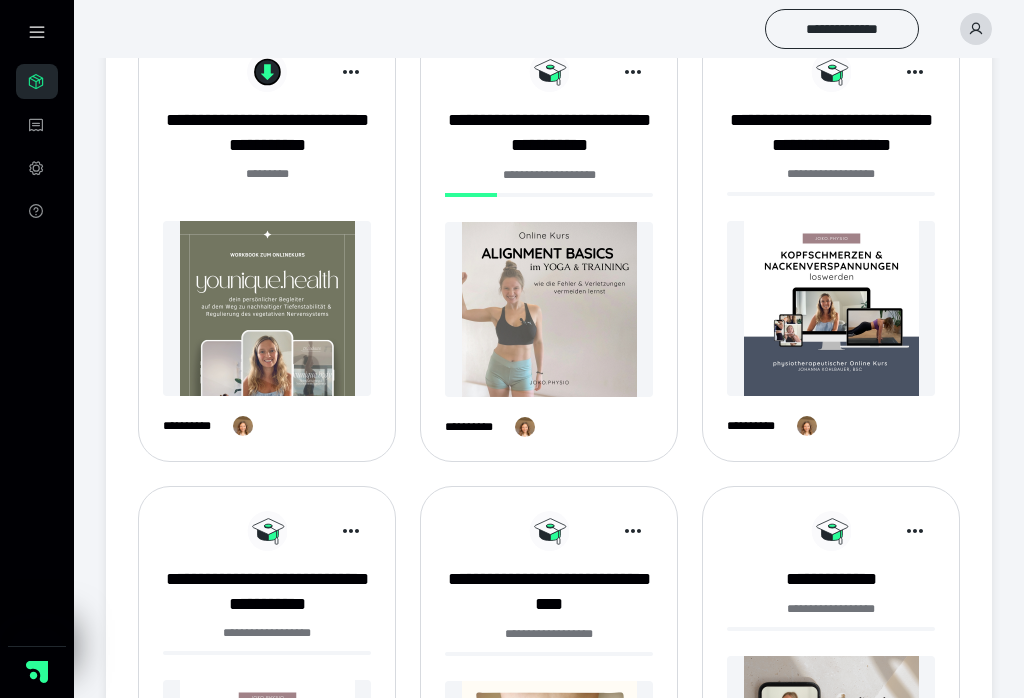 click on "**********" at bounding box center (549, 133) 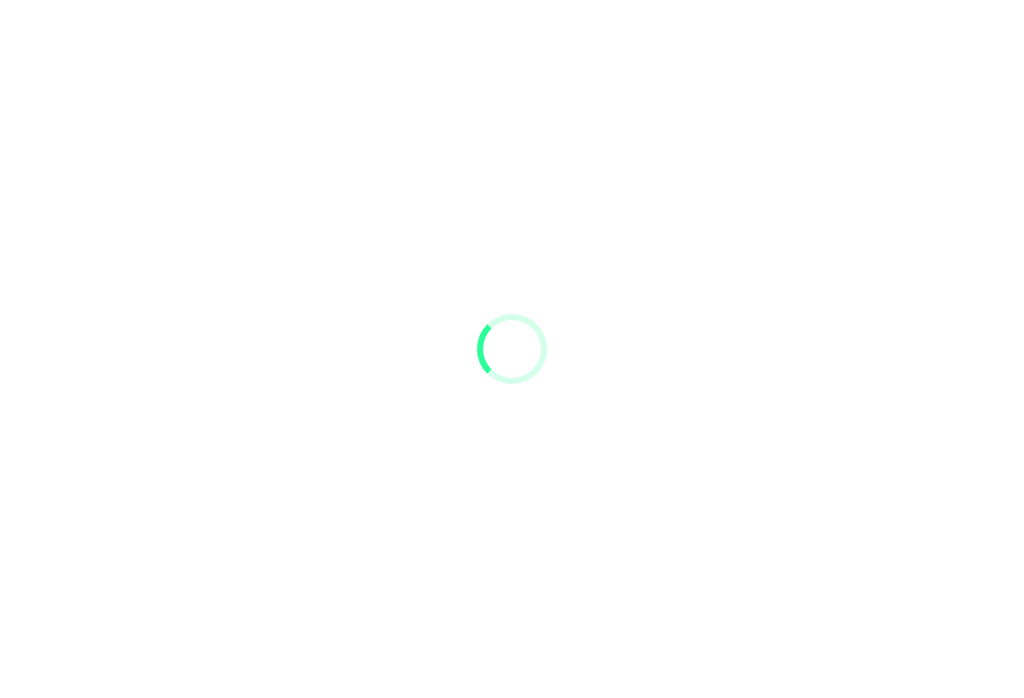 scroll, scrollTop: 0, scrollLeft: 0, axis: both 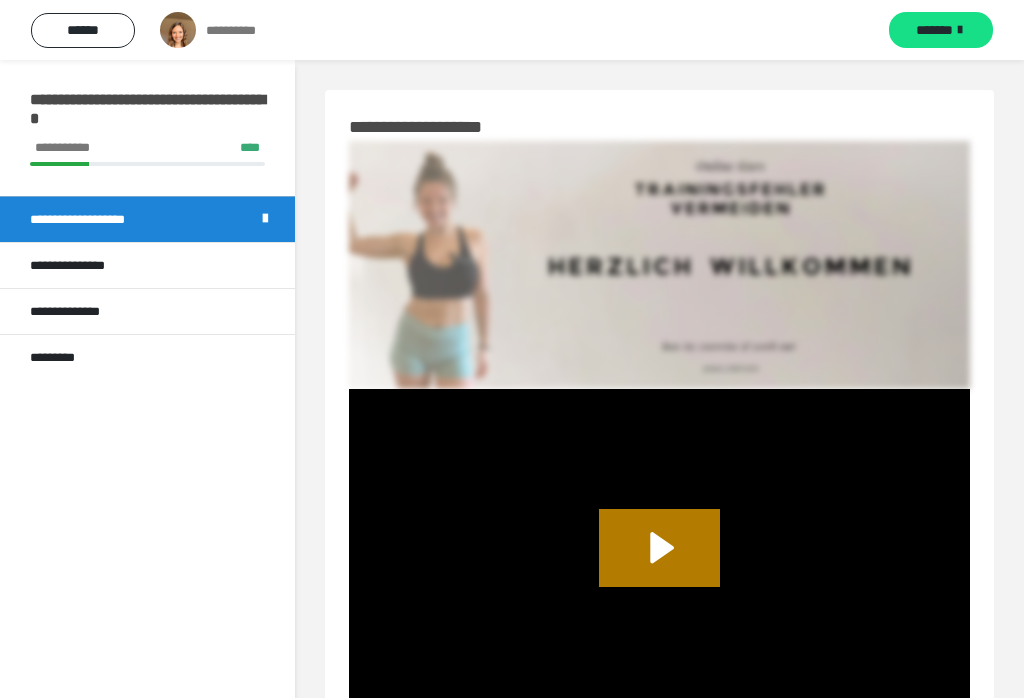 click on "**********" at bounding box center [77, 311] 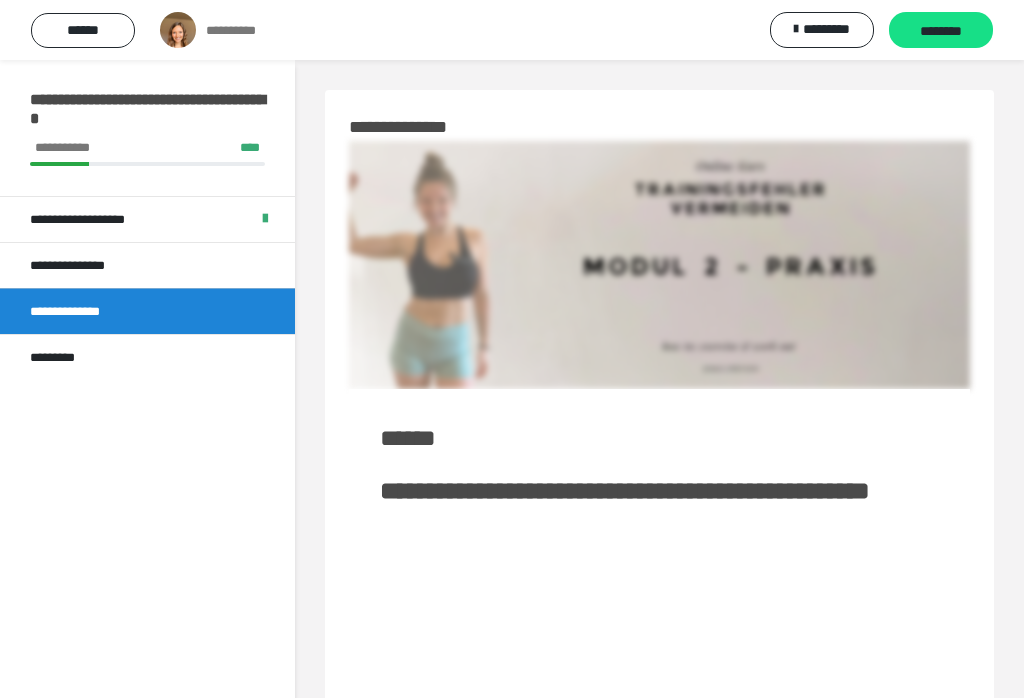scroll, scrollTop: 1433, scrollLeft: 0, axis: vertical 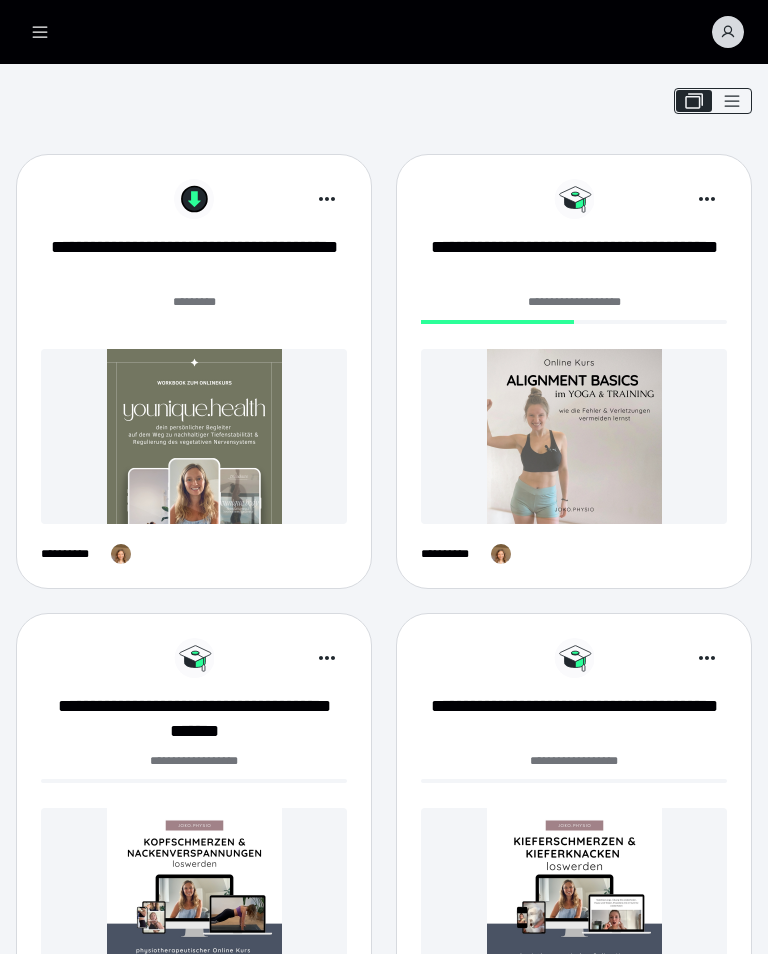 click on "**********" at bounding box center (574, 260) 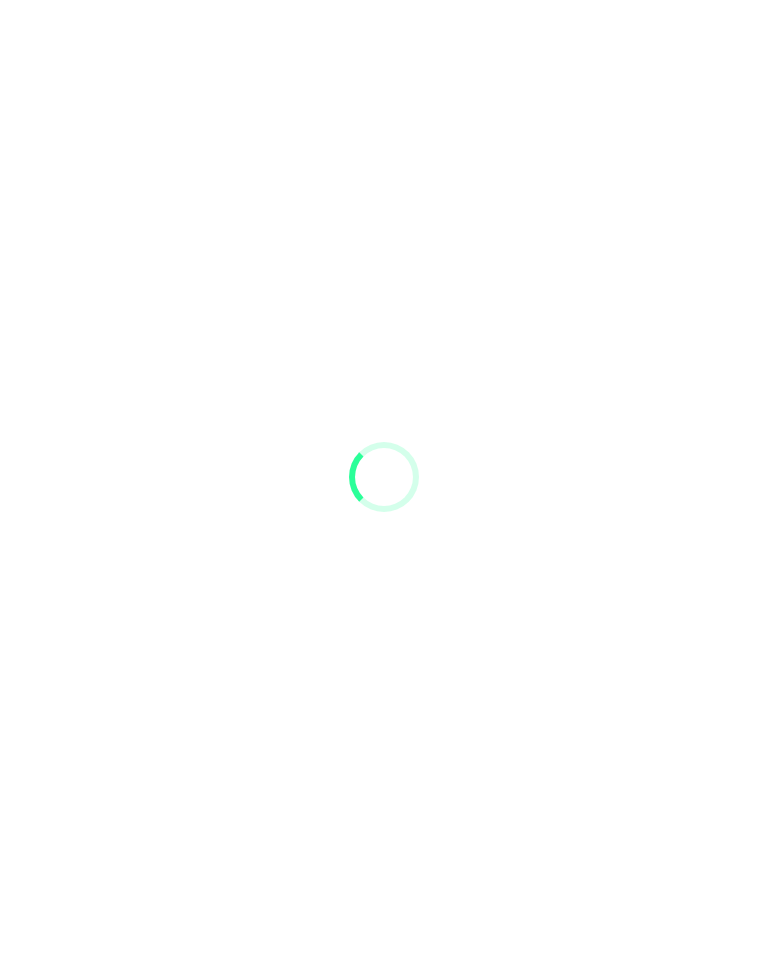 scroll, scrollTop: 0, scrollLeft: 0, axis: both 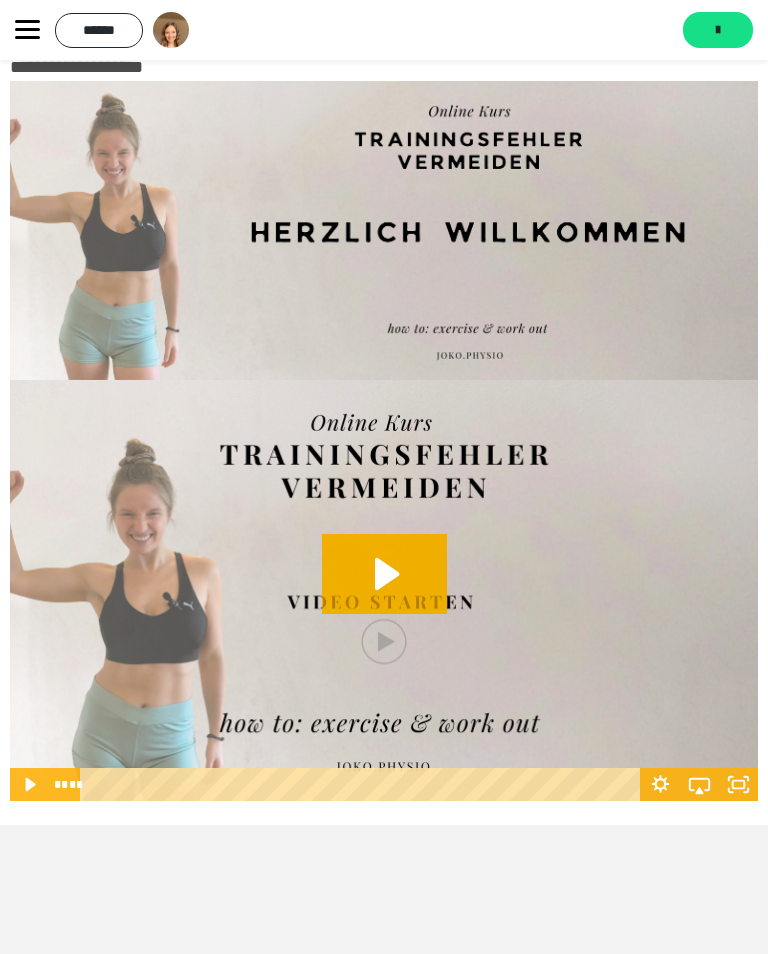 click 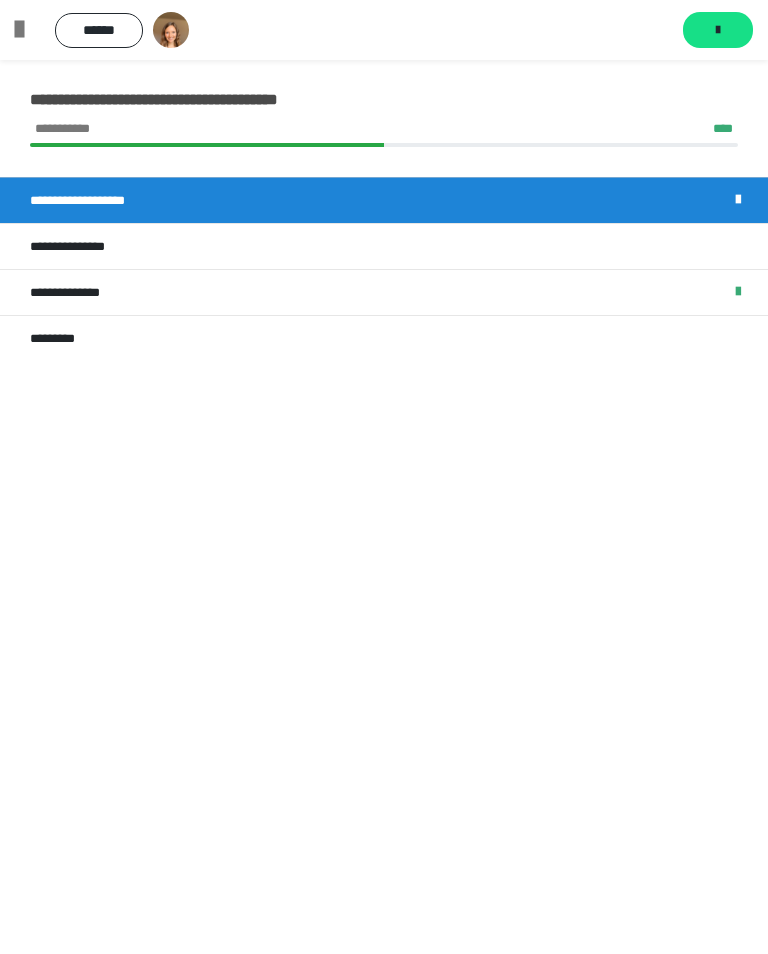 click on "**********" at bounding box center (77, 292) 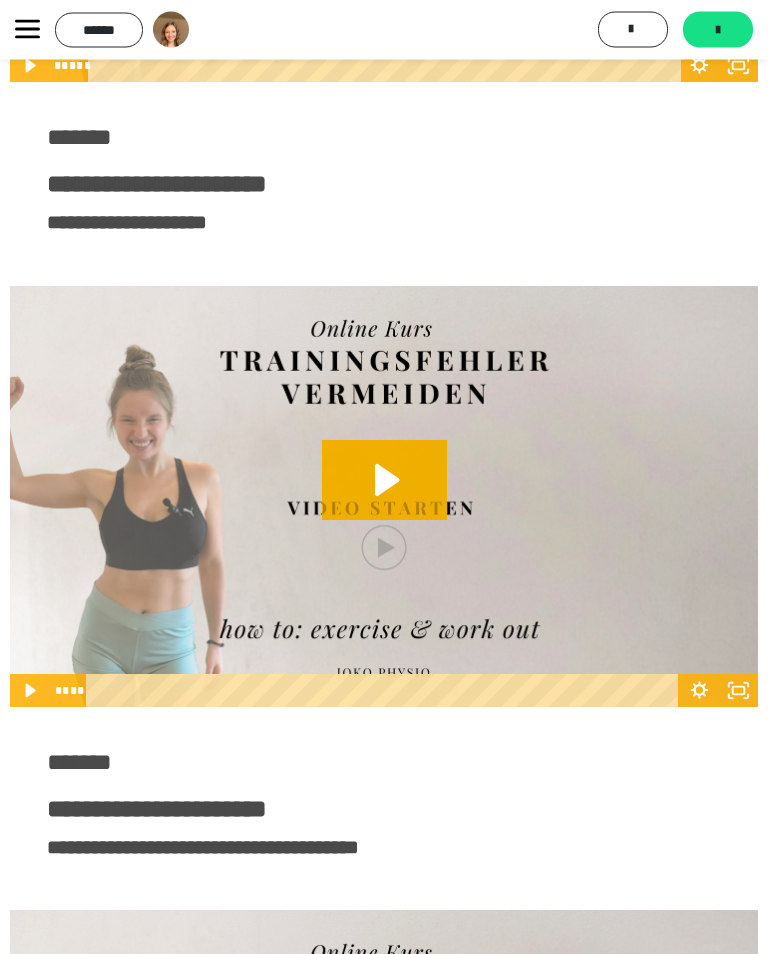 scroll, scrollTop: 5840, scrollLeft: 0, axis: vertical 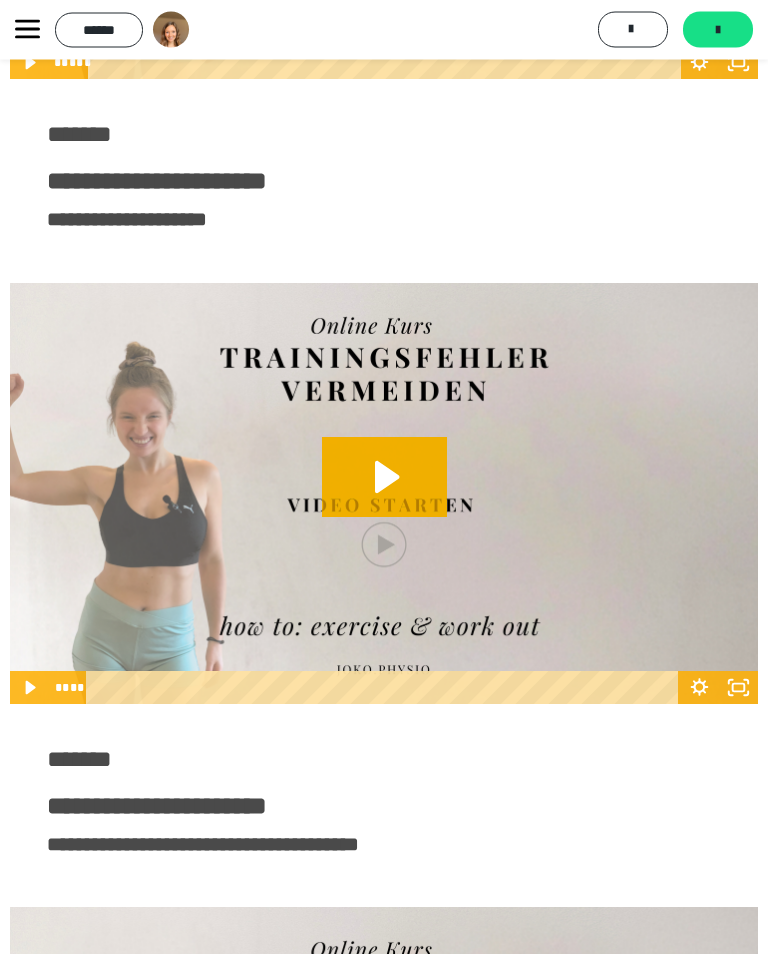 click 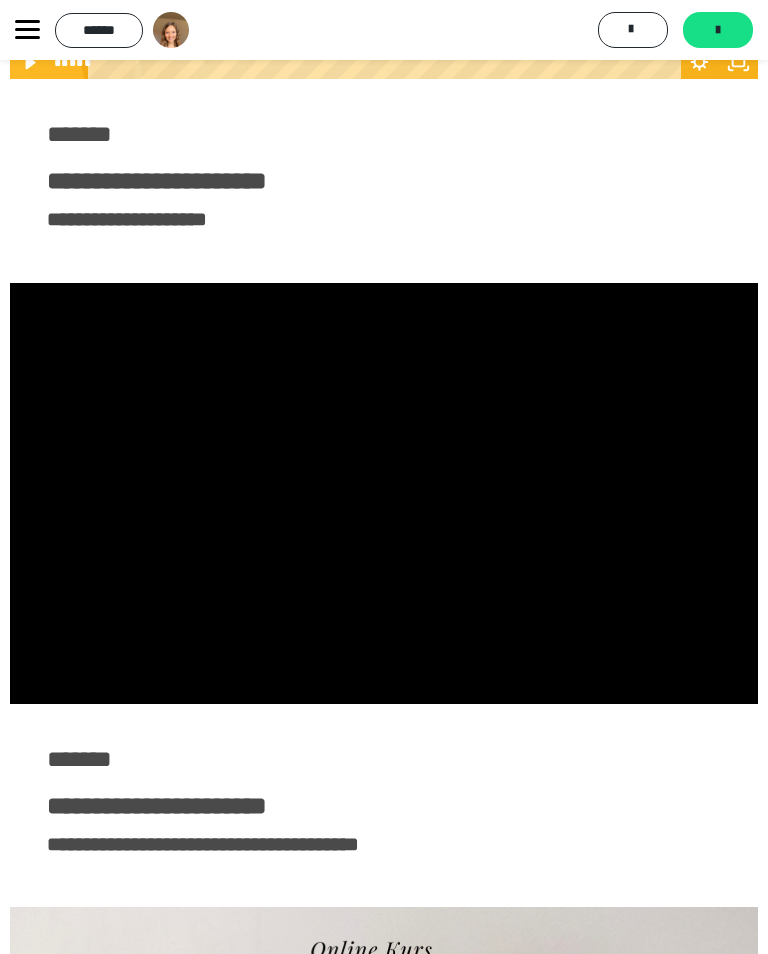 click at bounding box center [384, 493] 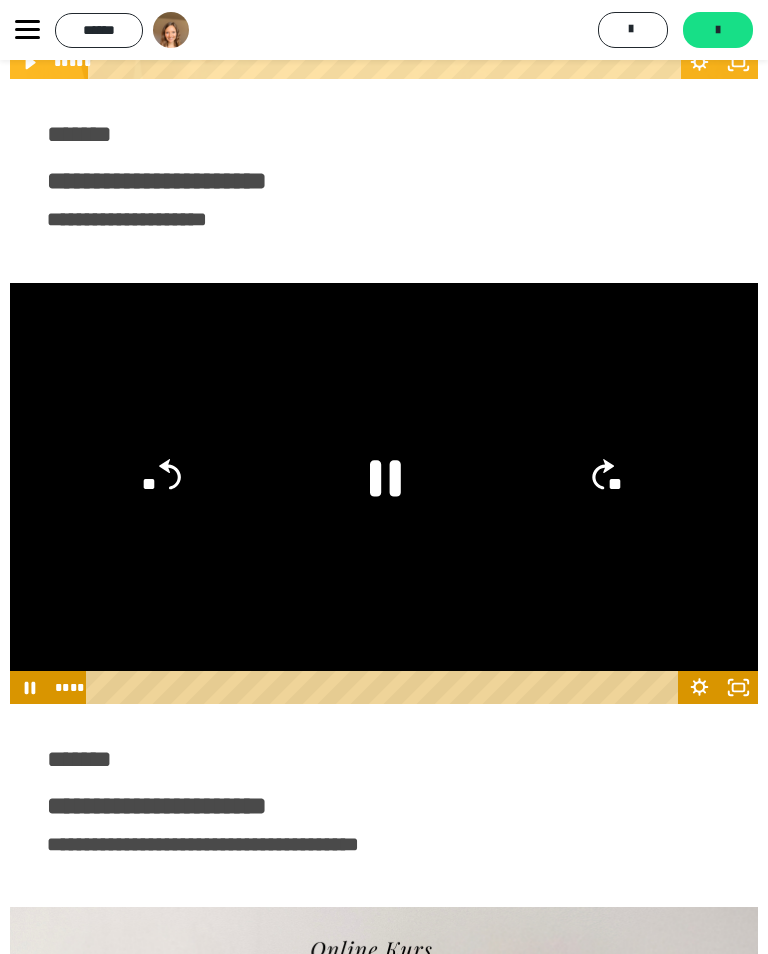 click 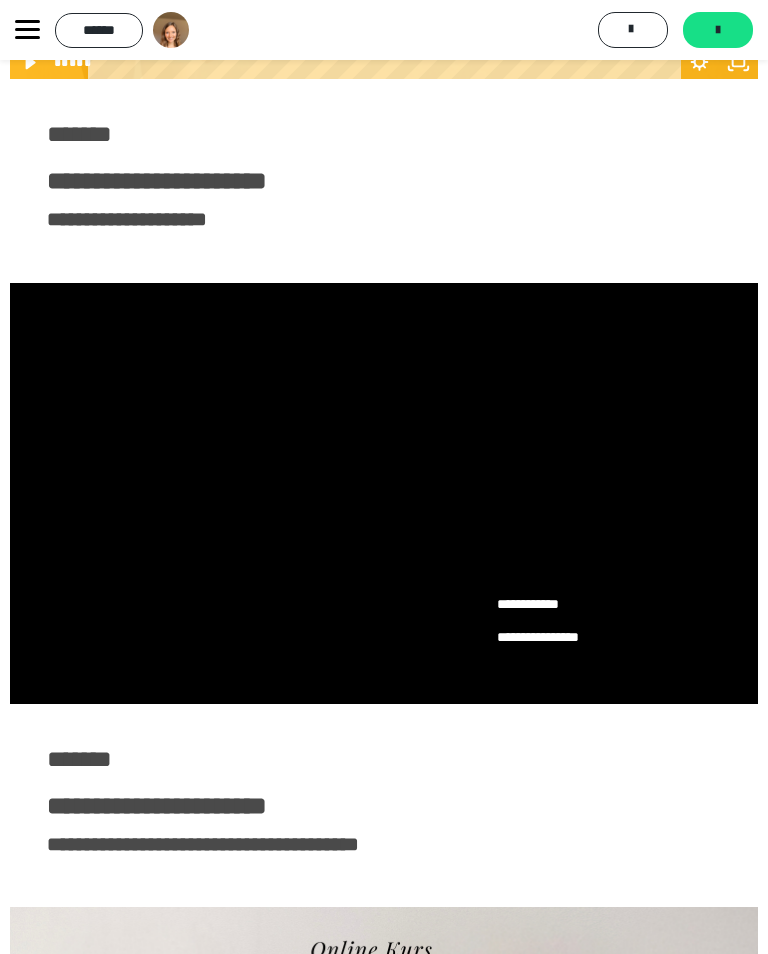 click at bounding box center (384, 493) 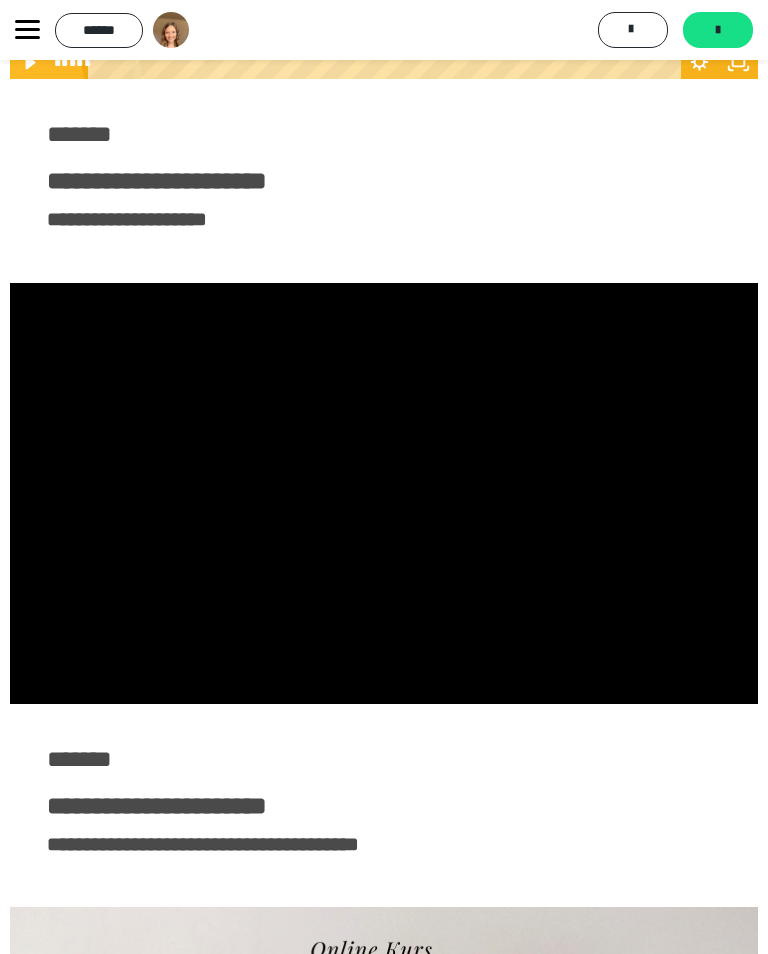 scroll, scrollTop: 0, scrollLeft: 0, axis: both 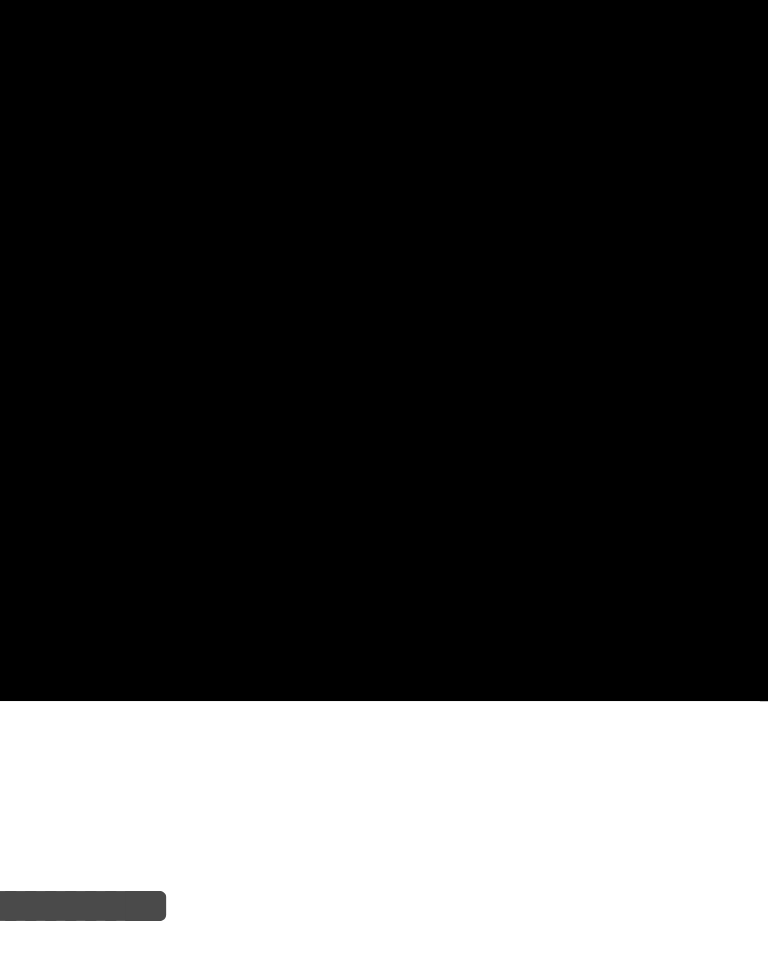 click at bounding box center (384, 494) 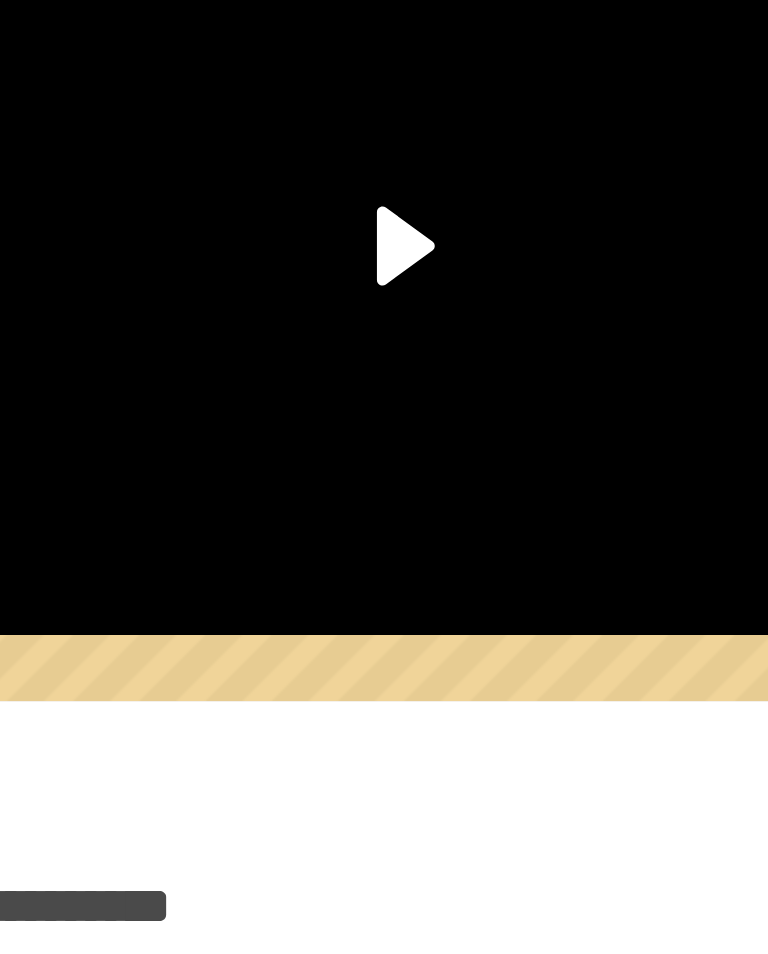 click at bounding box center [384, 494] 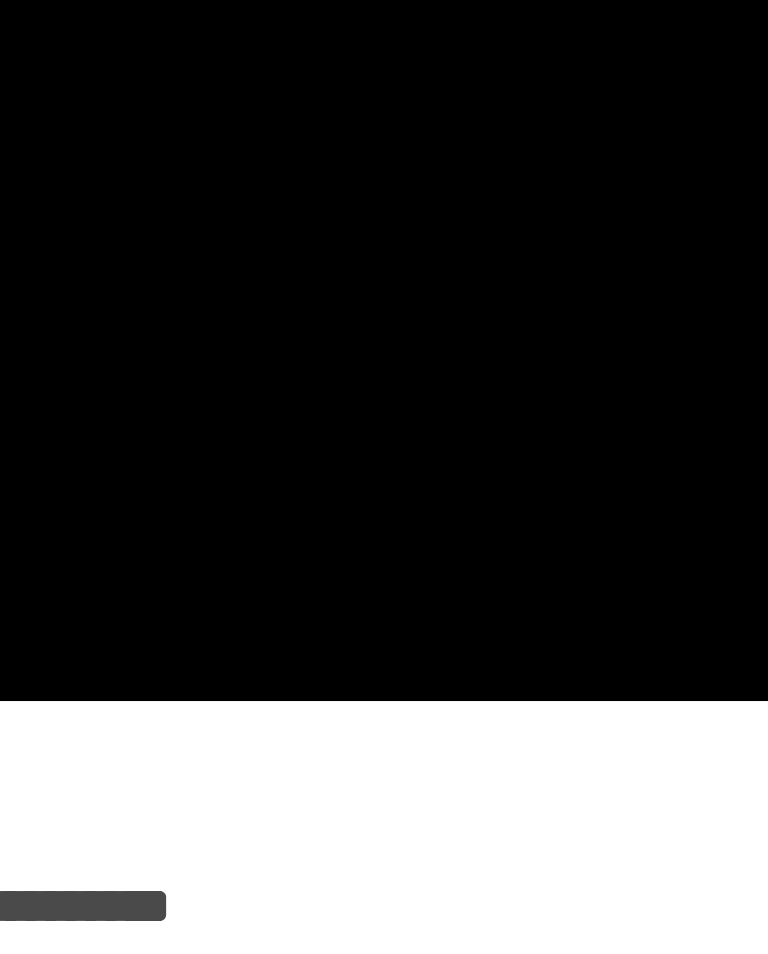 click at bounding box center [384, 494] 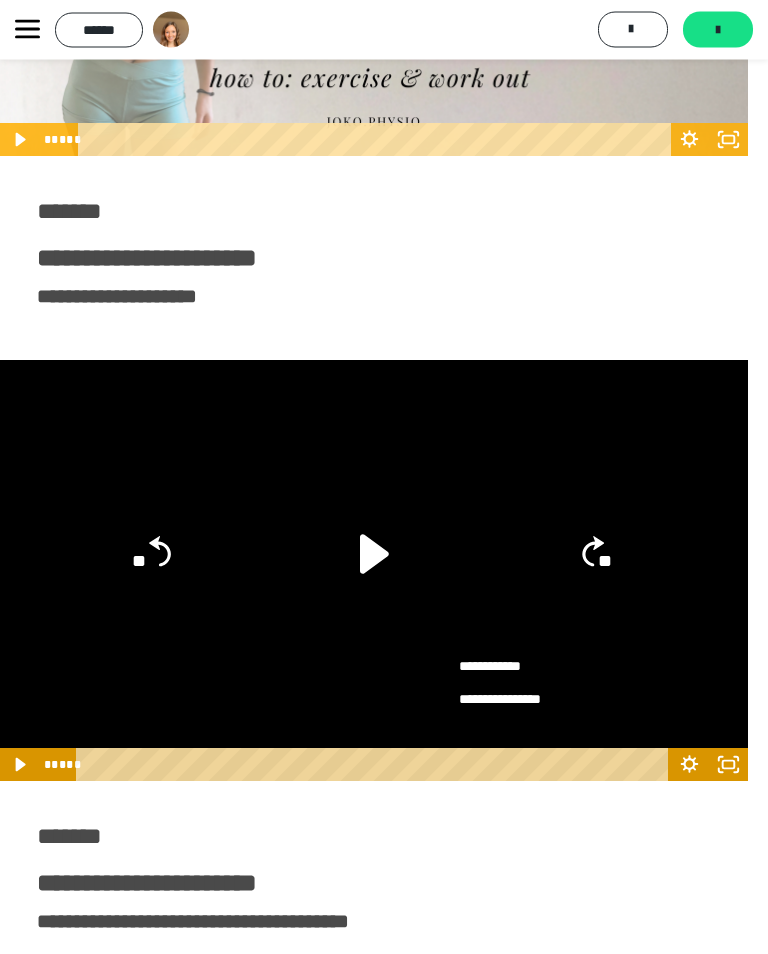 scroll, scrollTop: 5764, scrollLeft: 10, axis: both 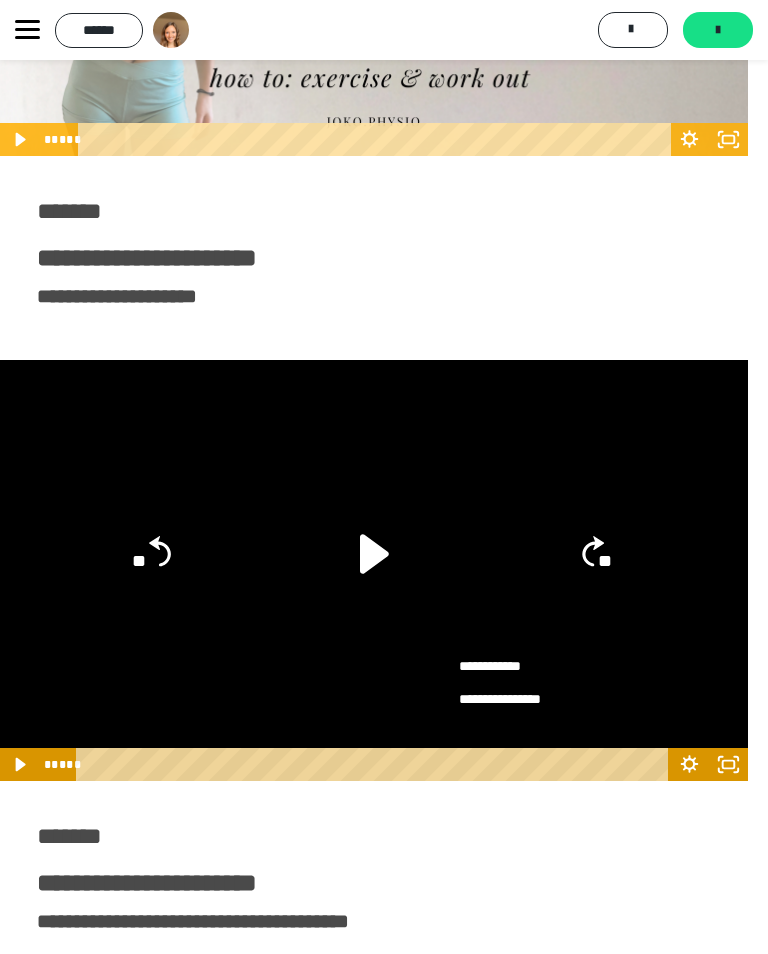 click 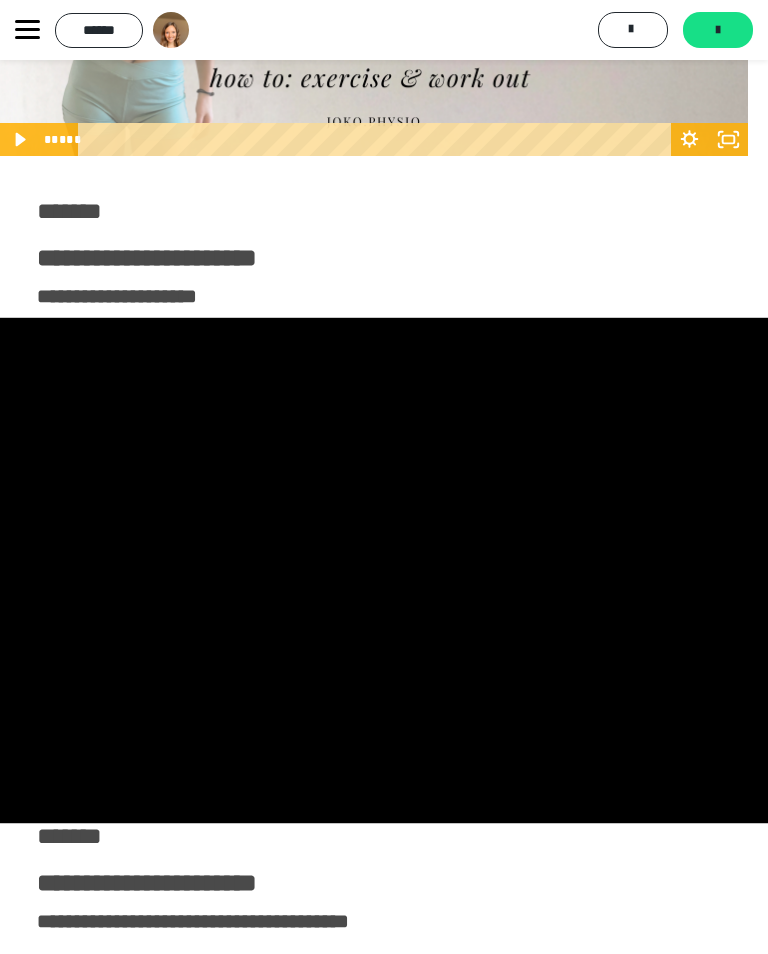 scroll, scrollTop: 5777, scrollLeft: 10, axis: both 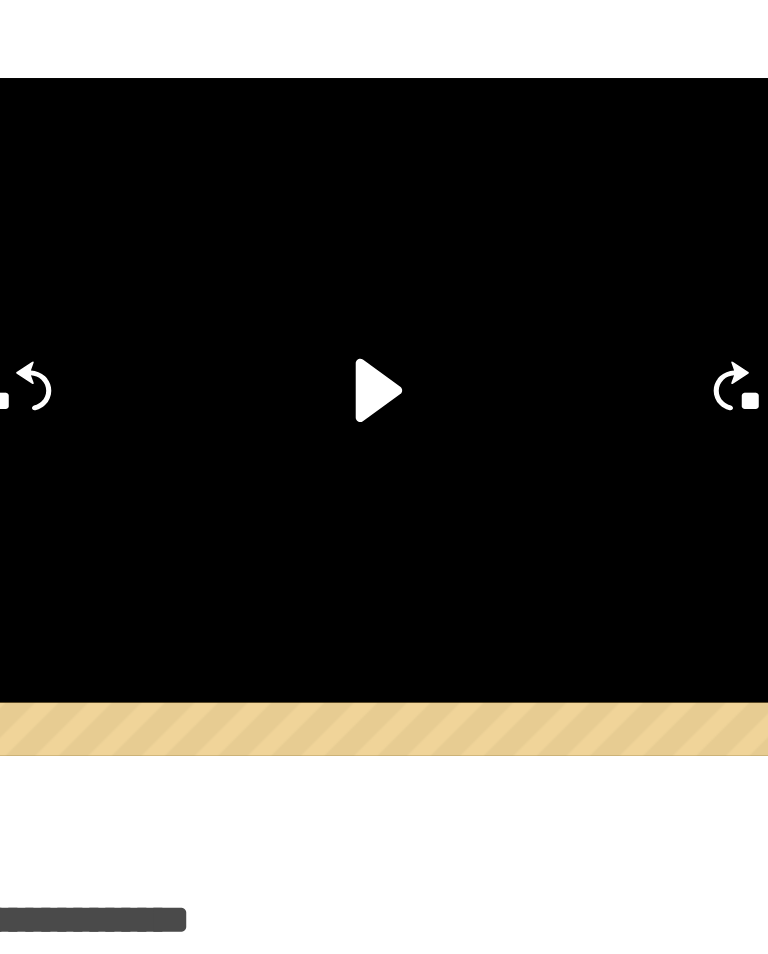 click at bounding box center (374, 557) 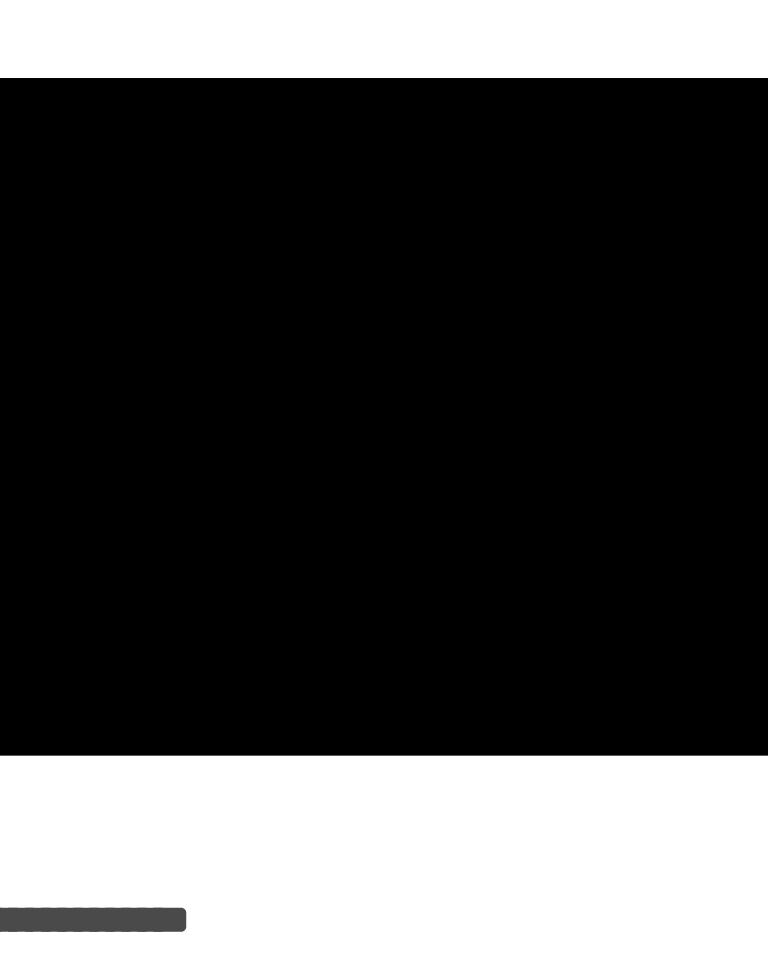 click at bounding box center [374, 557] 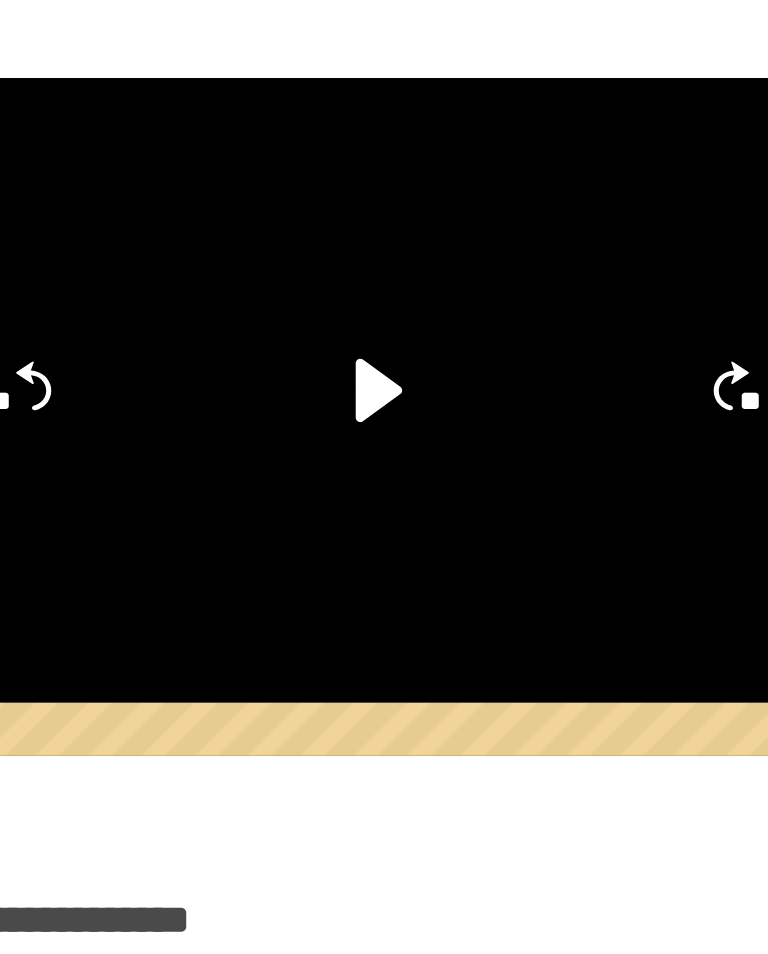 click 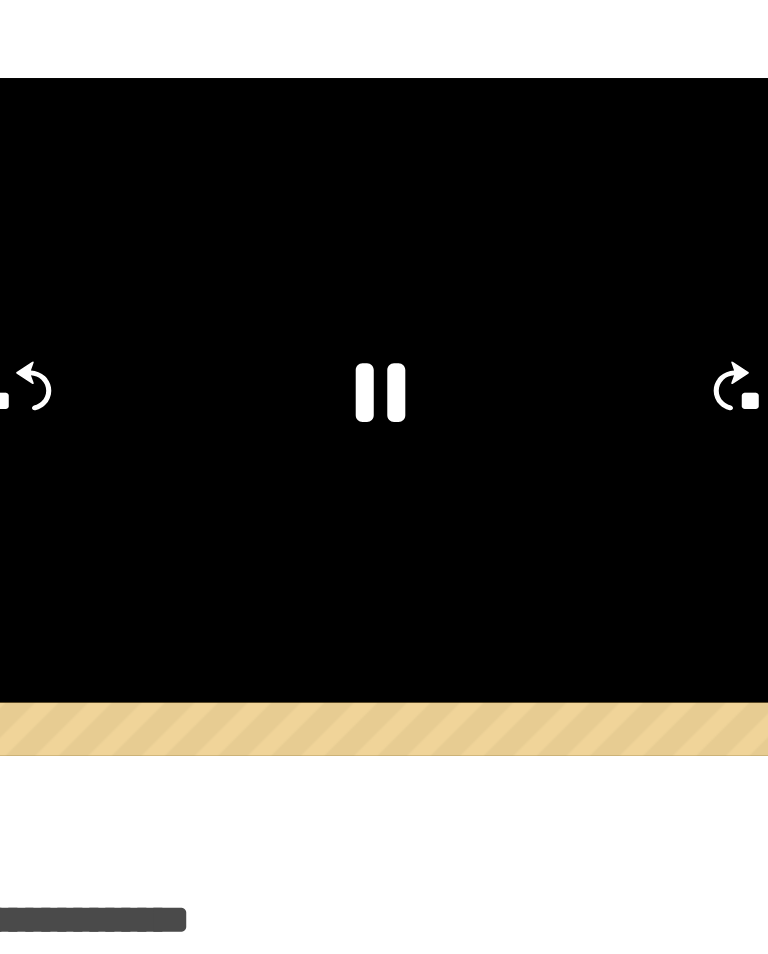 click 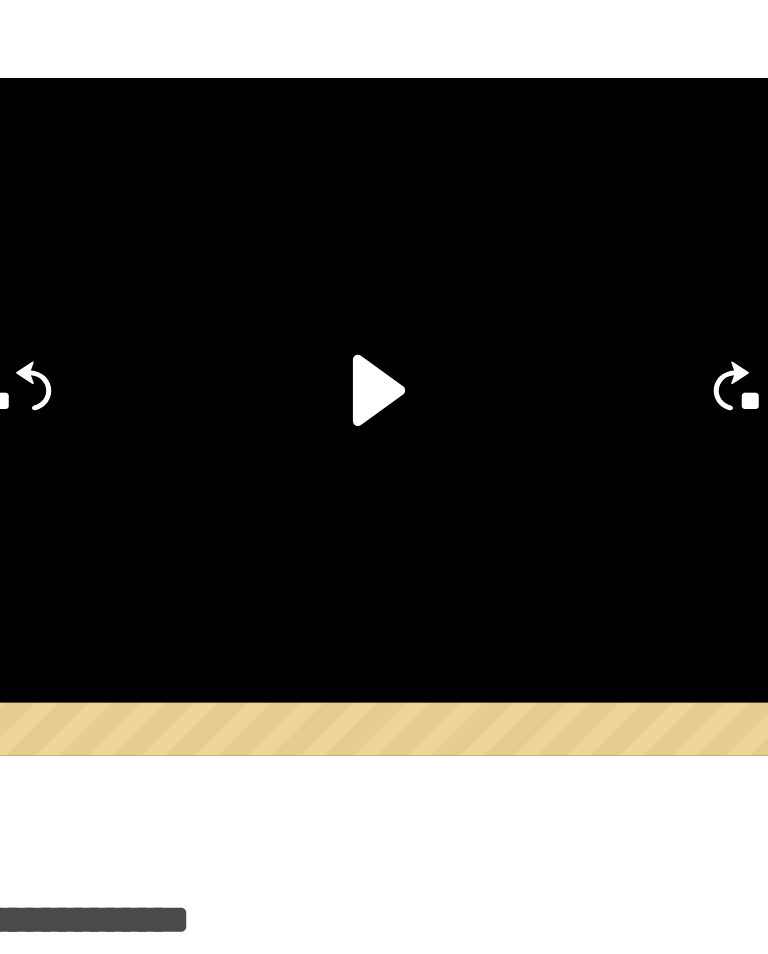 click 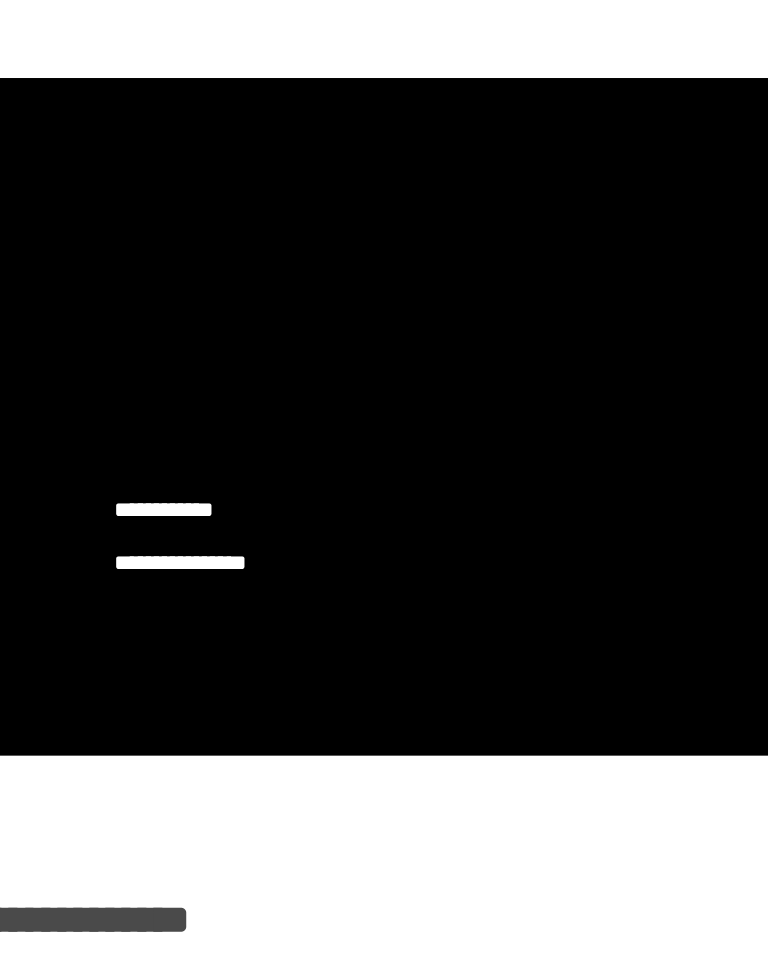 click at bounding box center [374, 557] 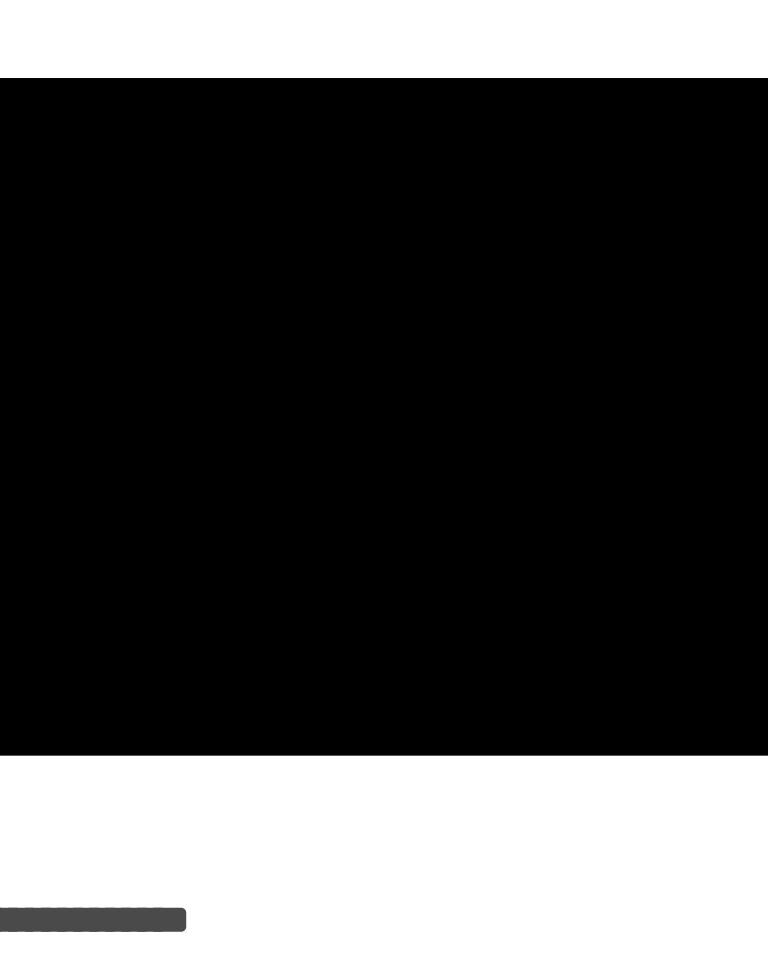 click at bounding box center [374, 557] 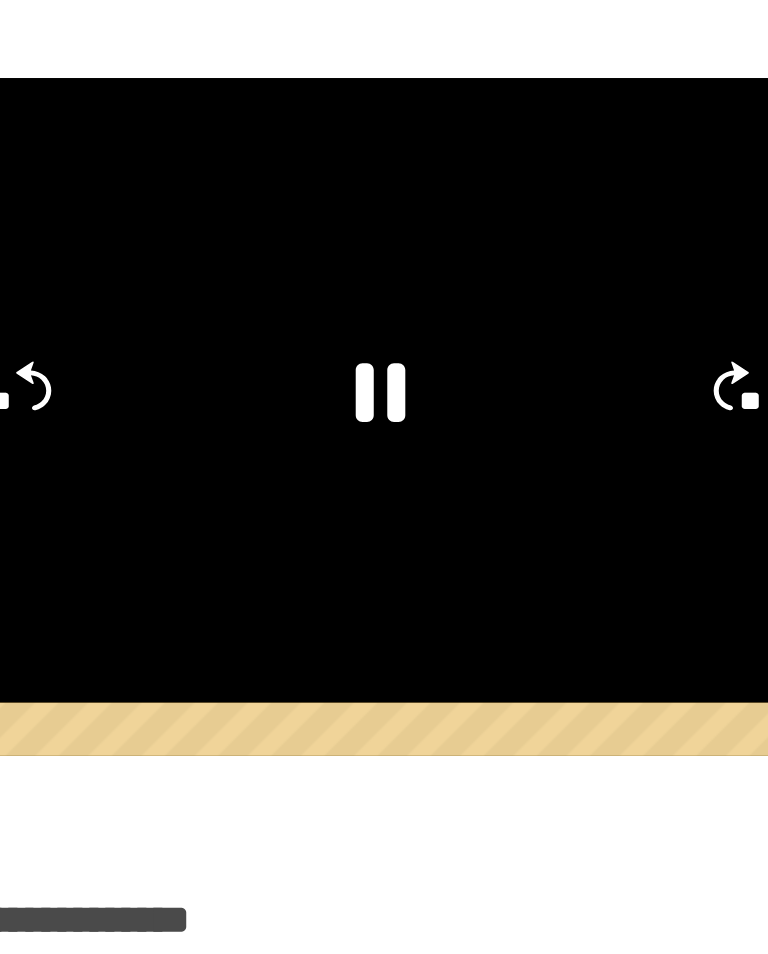 click 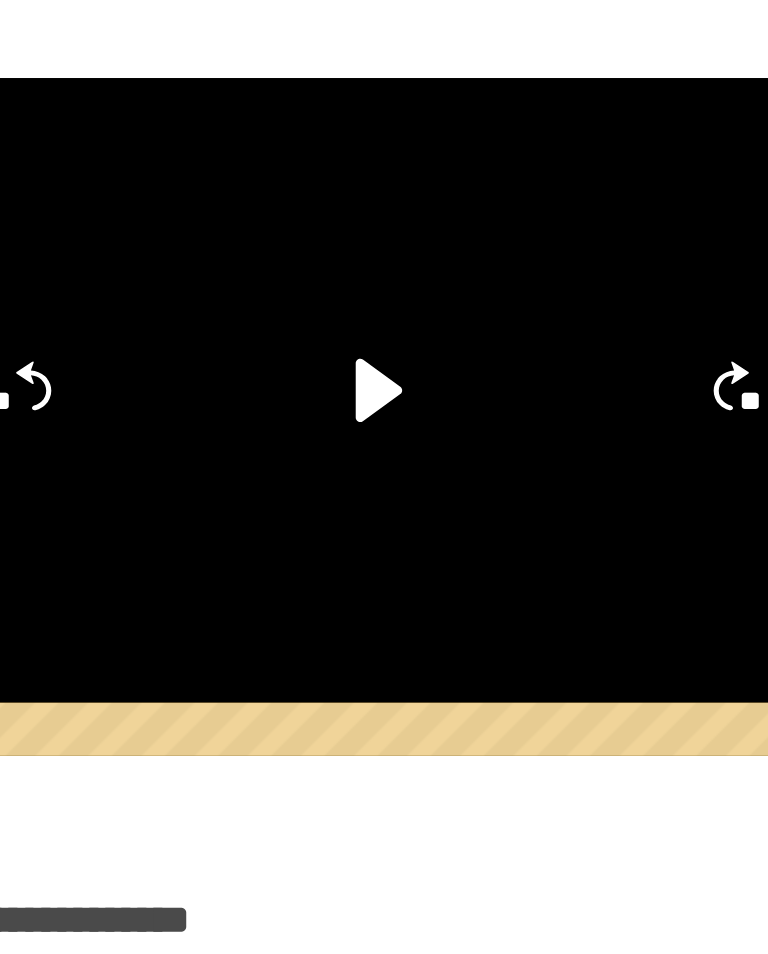 click 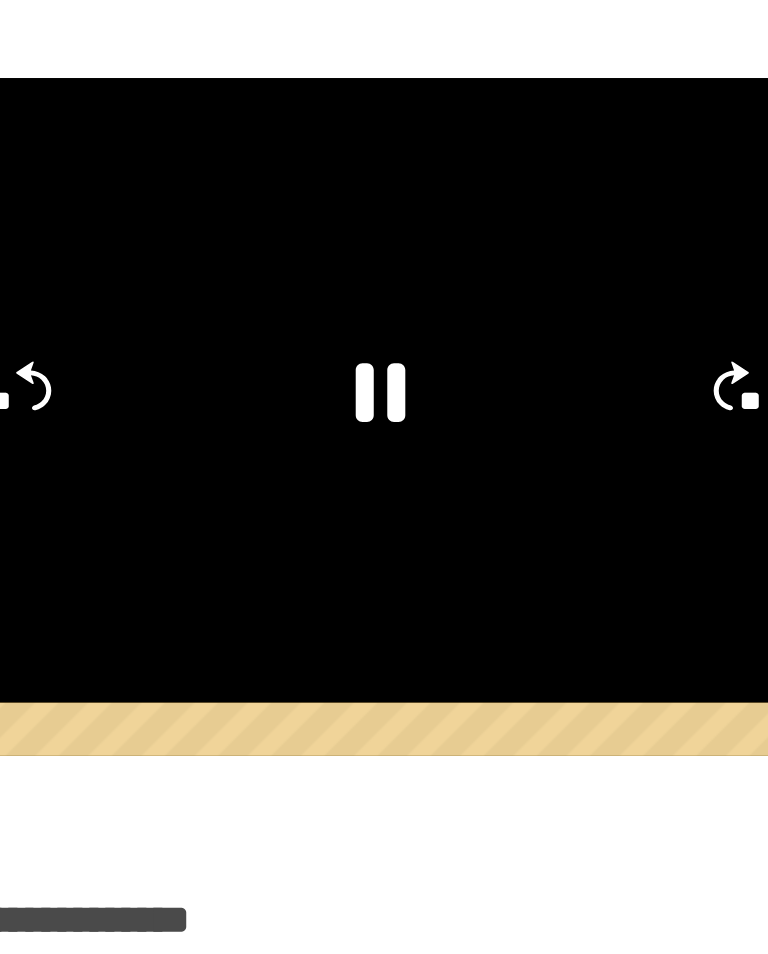 click 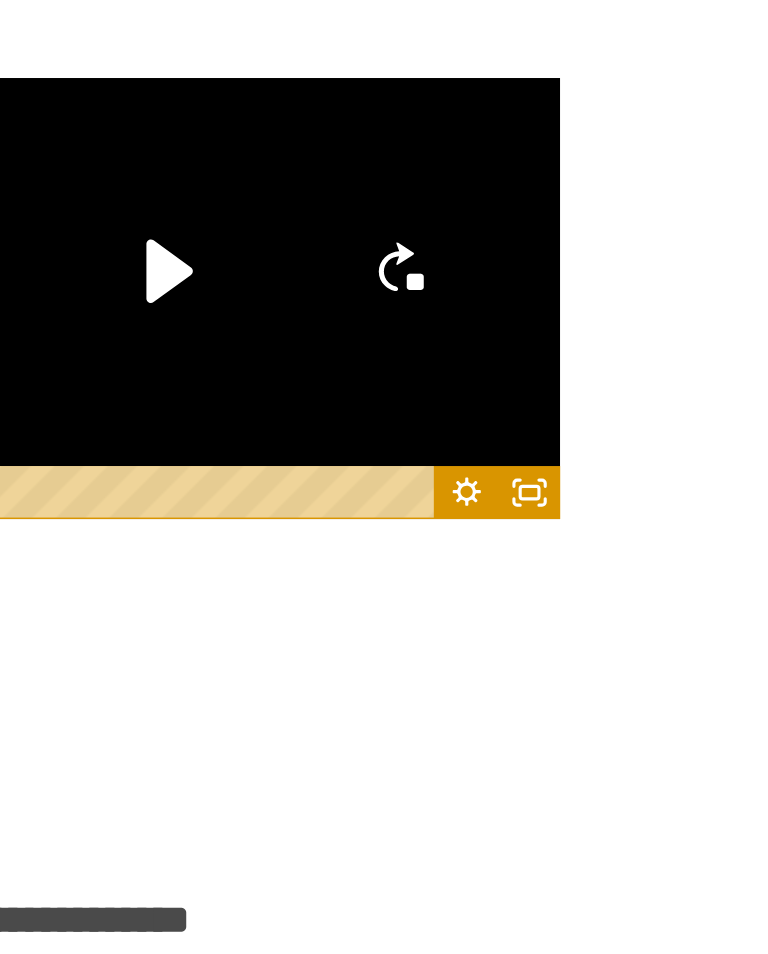 scroll, scrollTop: 5877, scrollLeft: 0, axis: vertical 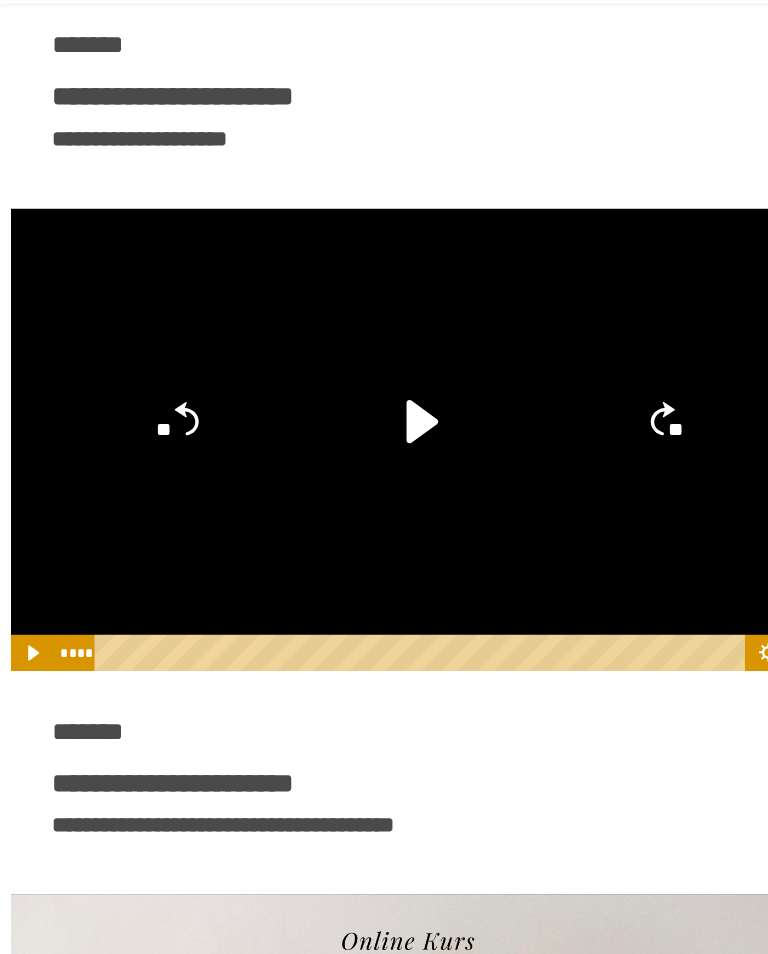 click 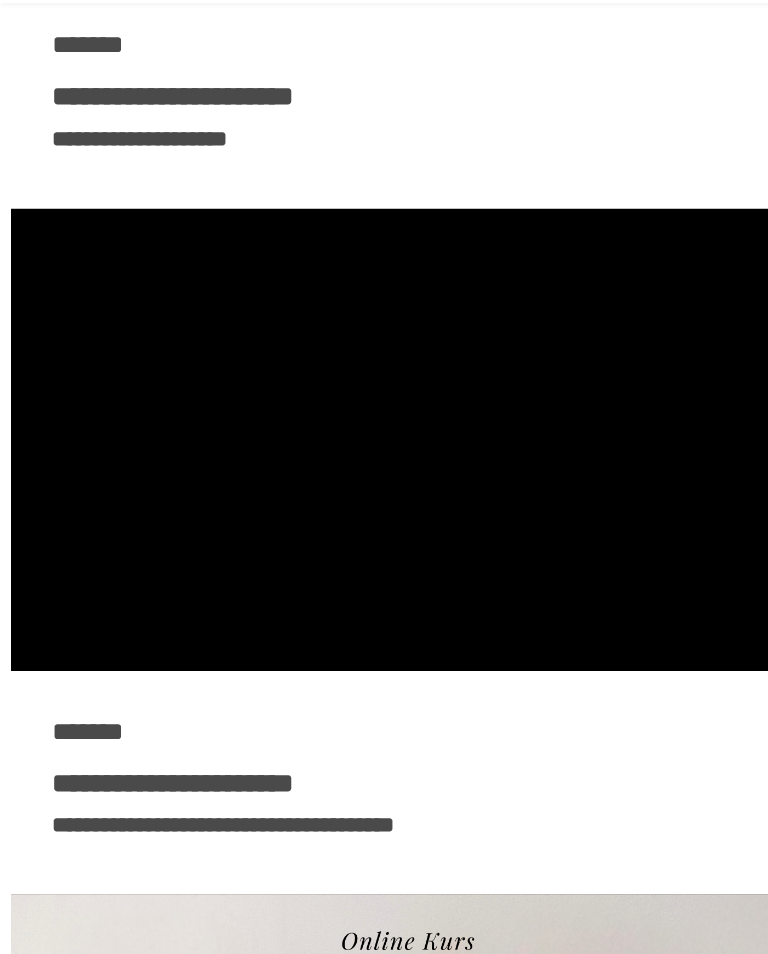 click on "*******" at bounding box center (383, 723) 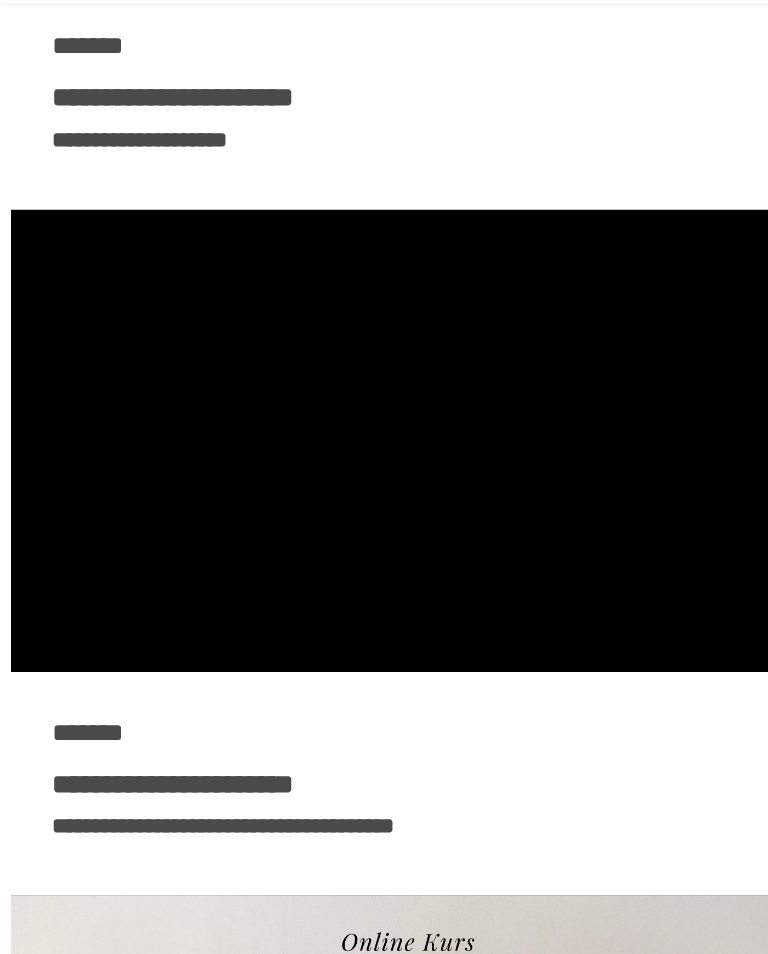 scroll, scrollTop: 5877, scrollLeft: 0, axis: vertical 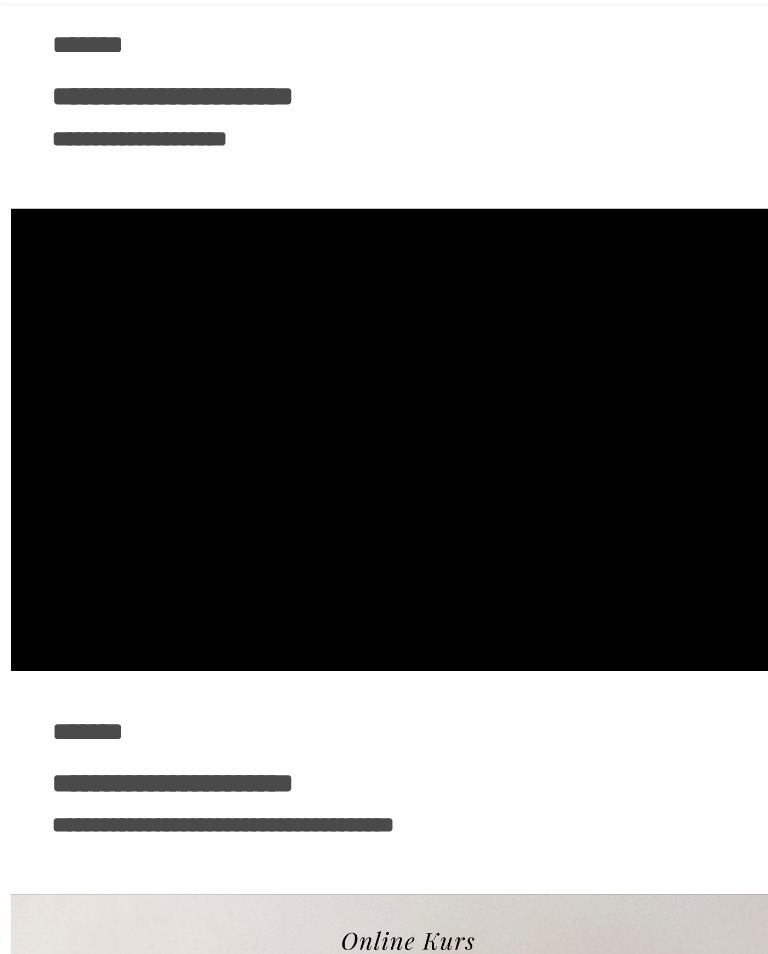 click at bounding box center [384, 457] 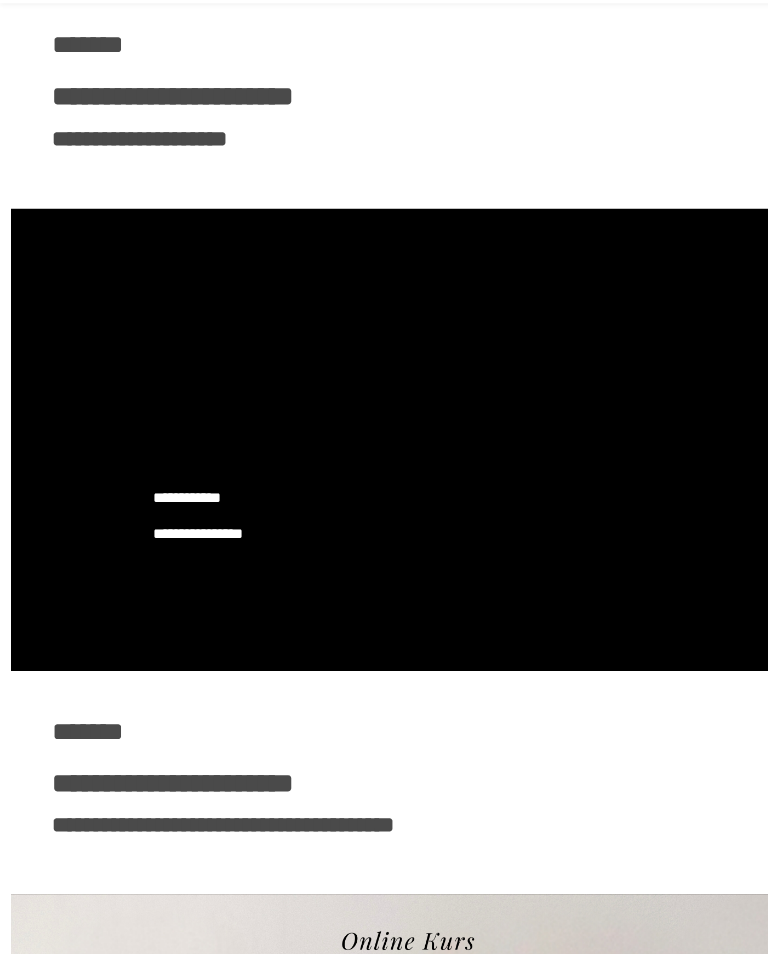 click at bounding box center [384, 457] 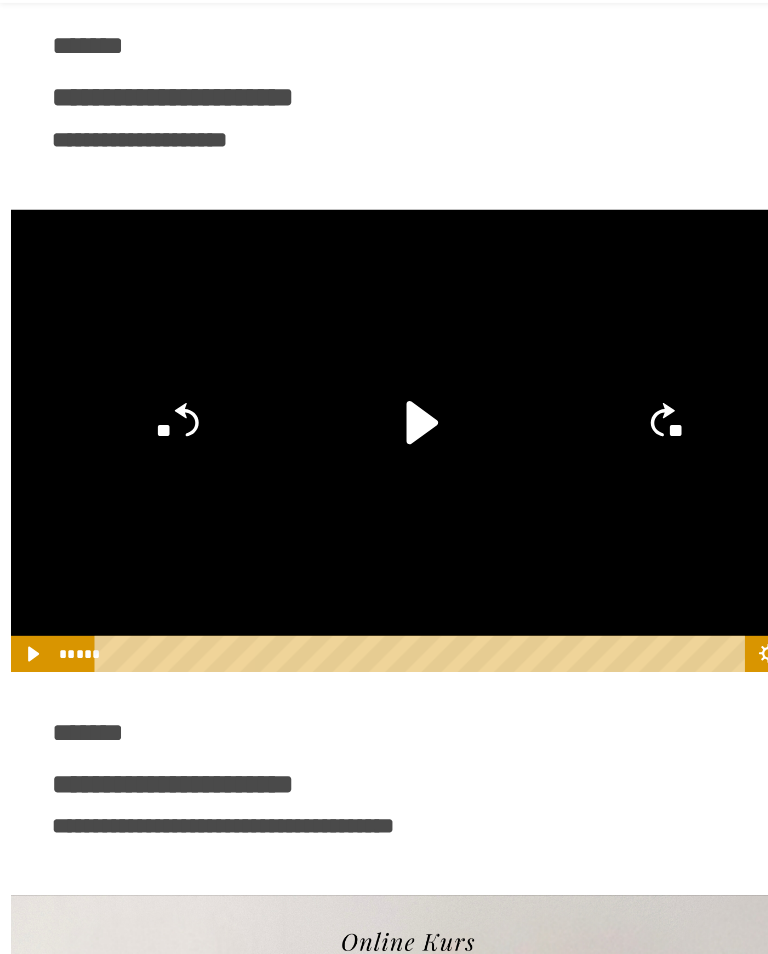 scroll, scrollTop: 5877, scrollLeft: 0, axis: vertical 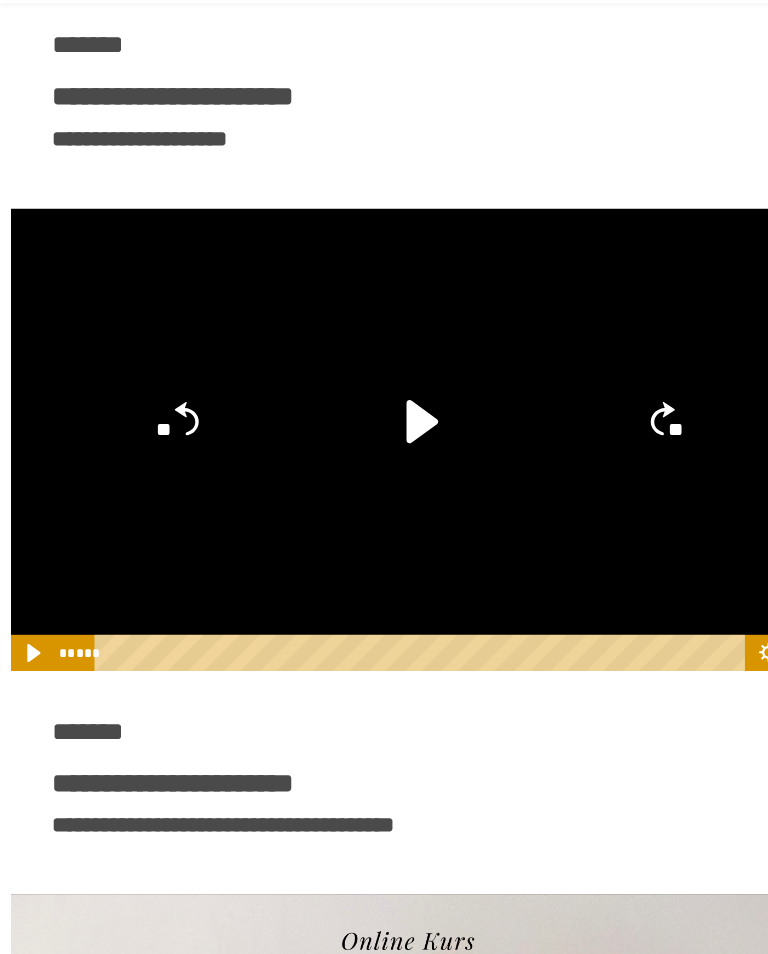 click 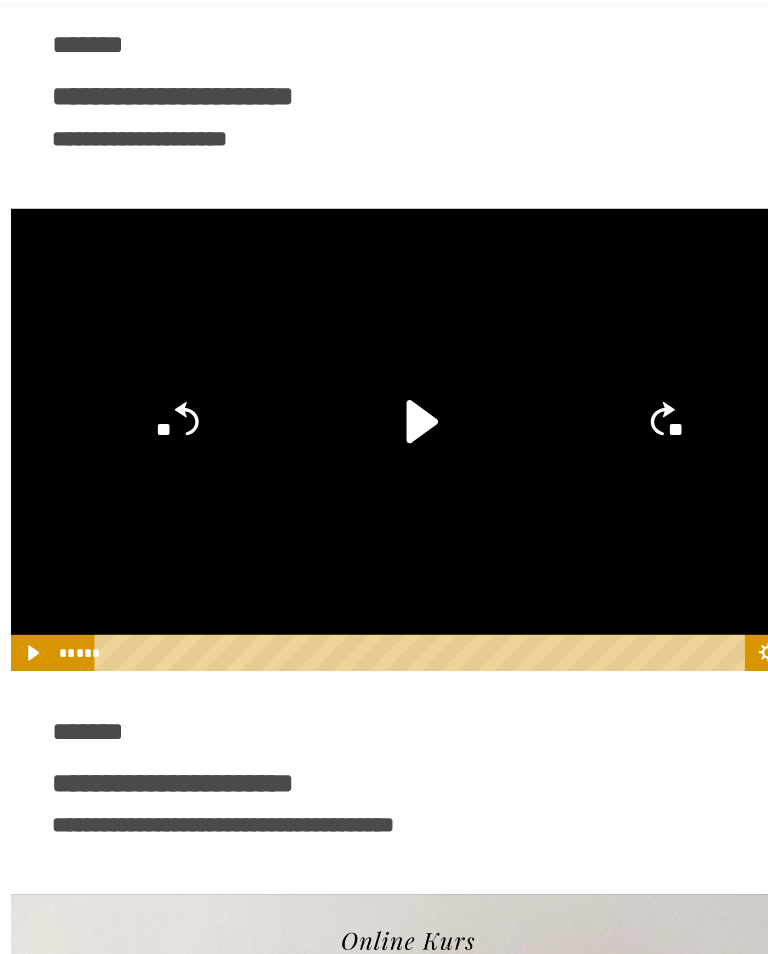 click 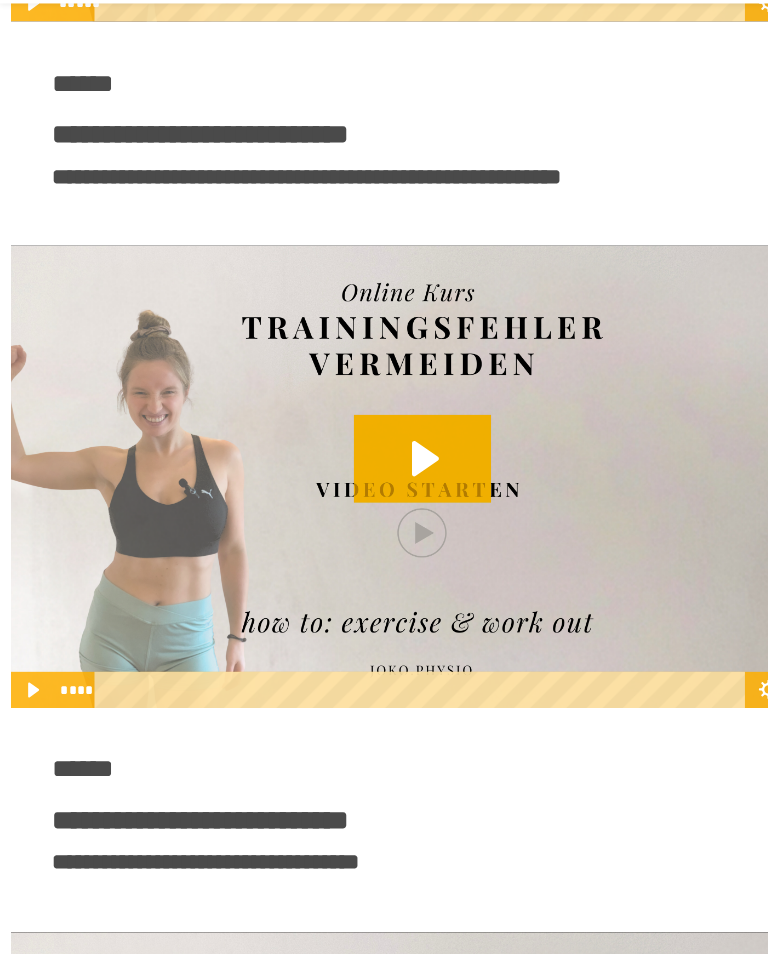 scroll, scrollTop: 3978, scrollLeft: 0, axis: vertical 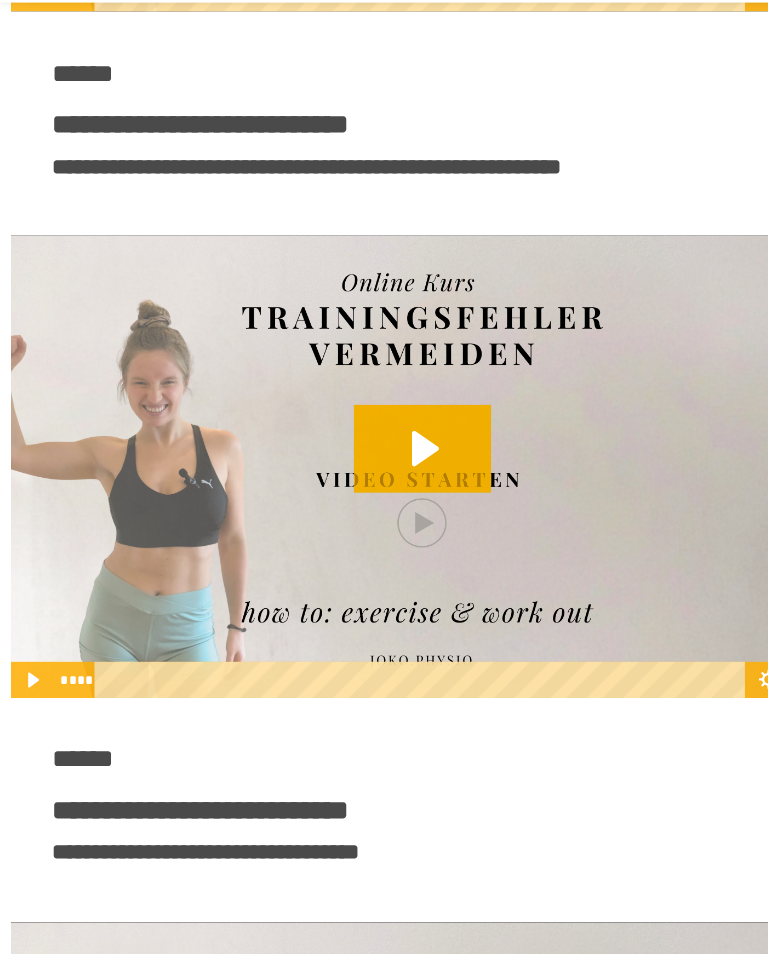 click 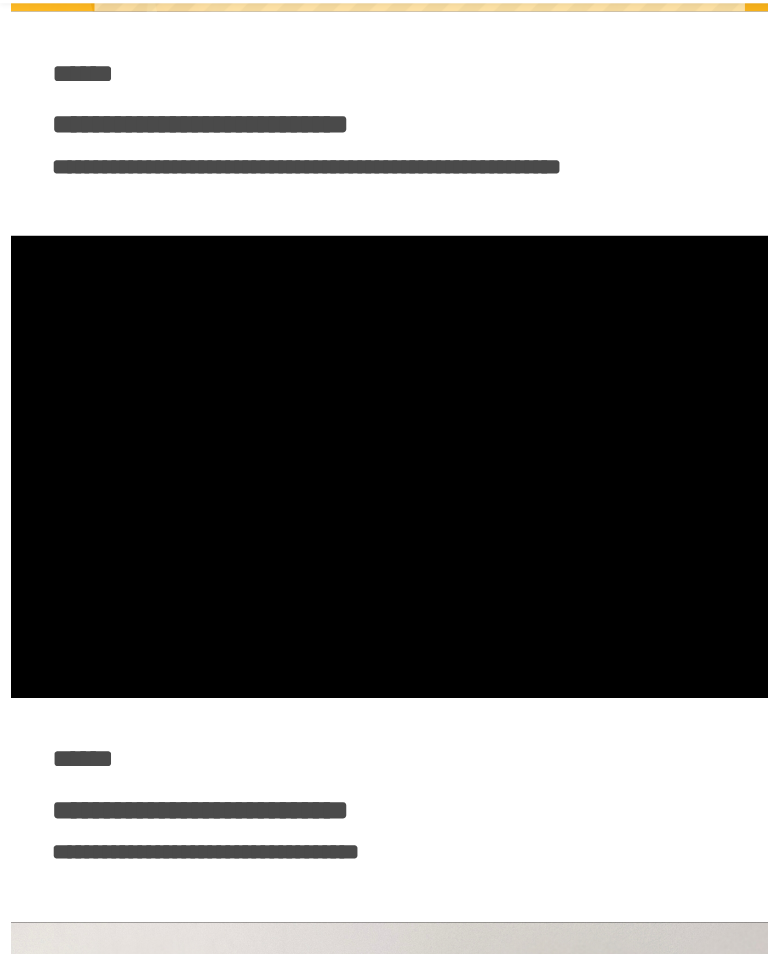 click at bounding box center (384, 481) 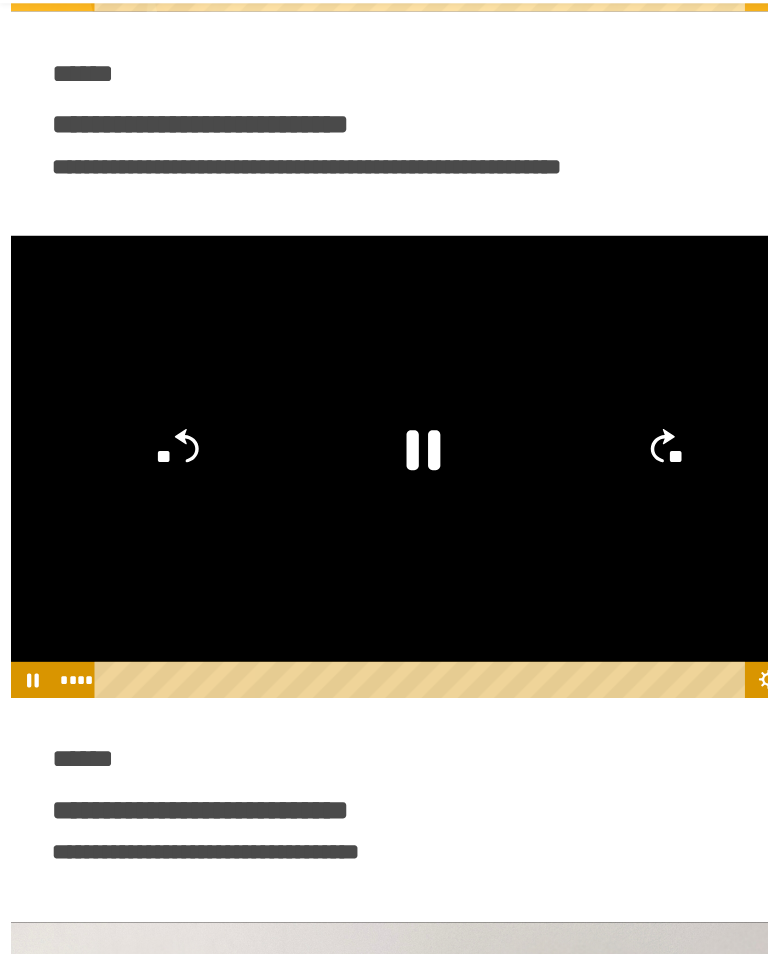 click at bounding box center [384, 481] 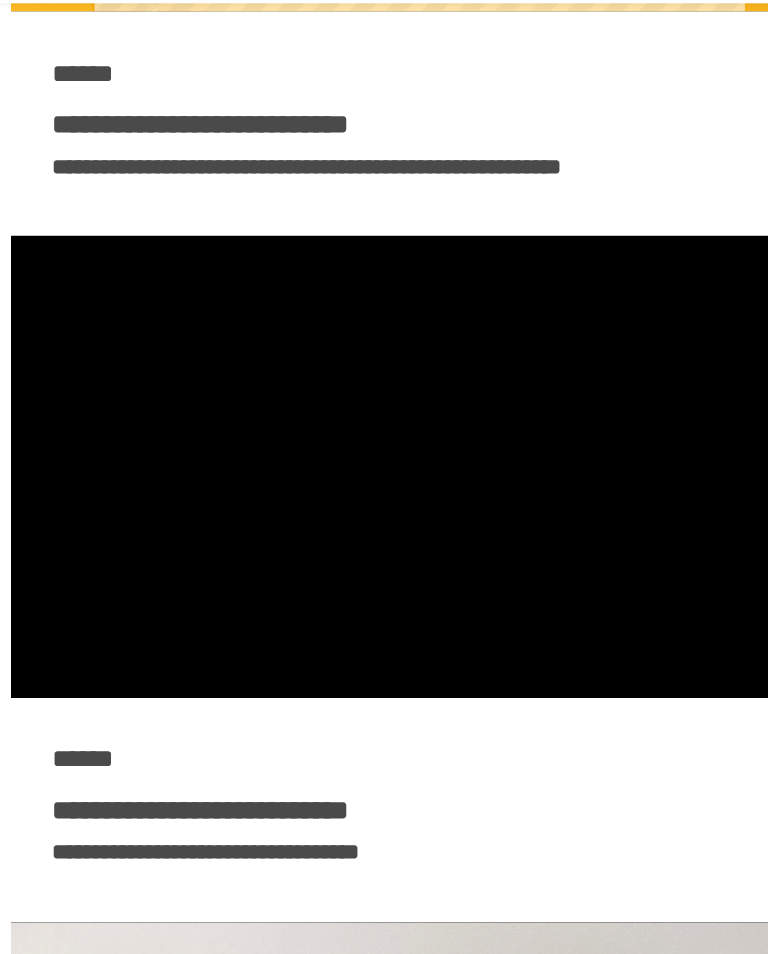 click at bounding box center [384, 481] 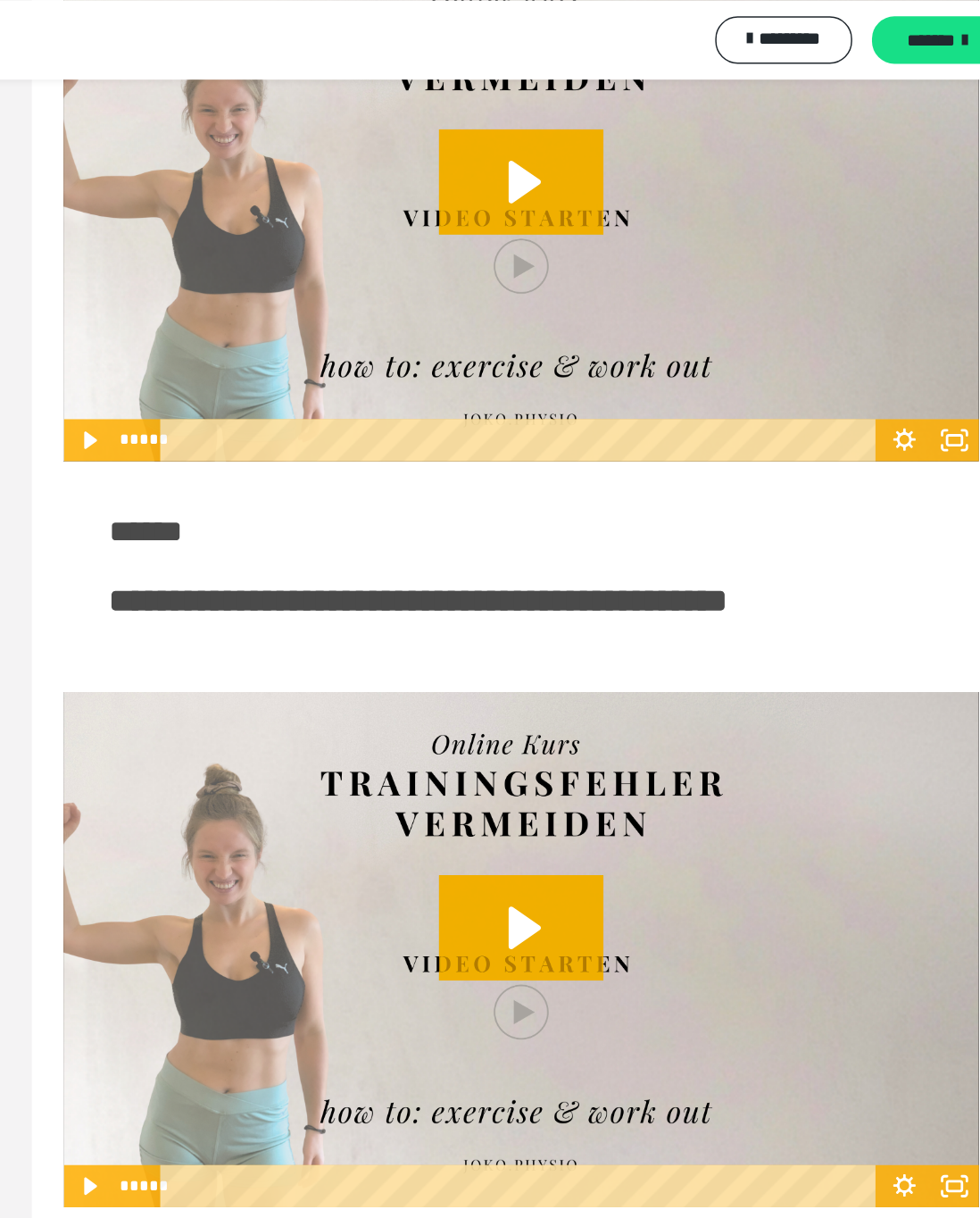 scroll, scrollTop: 567, scrollLeft: 0, axis: vertical 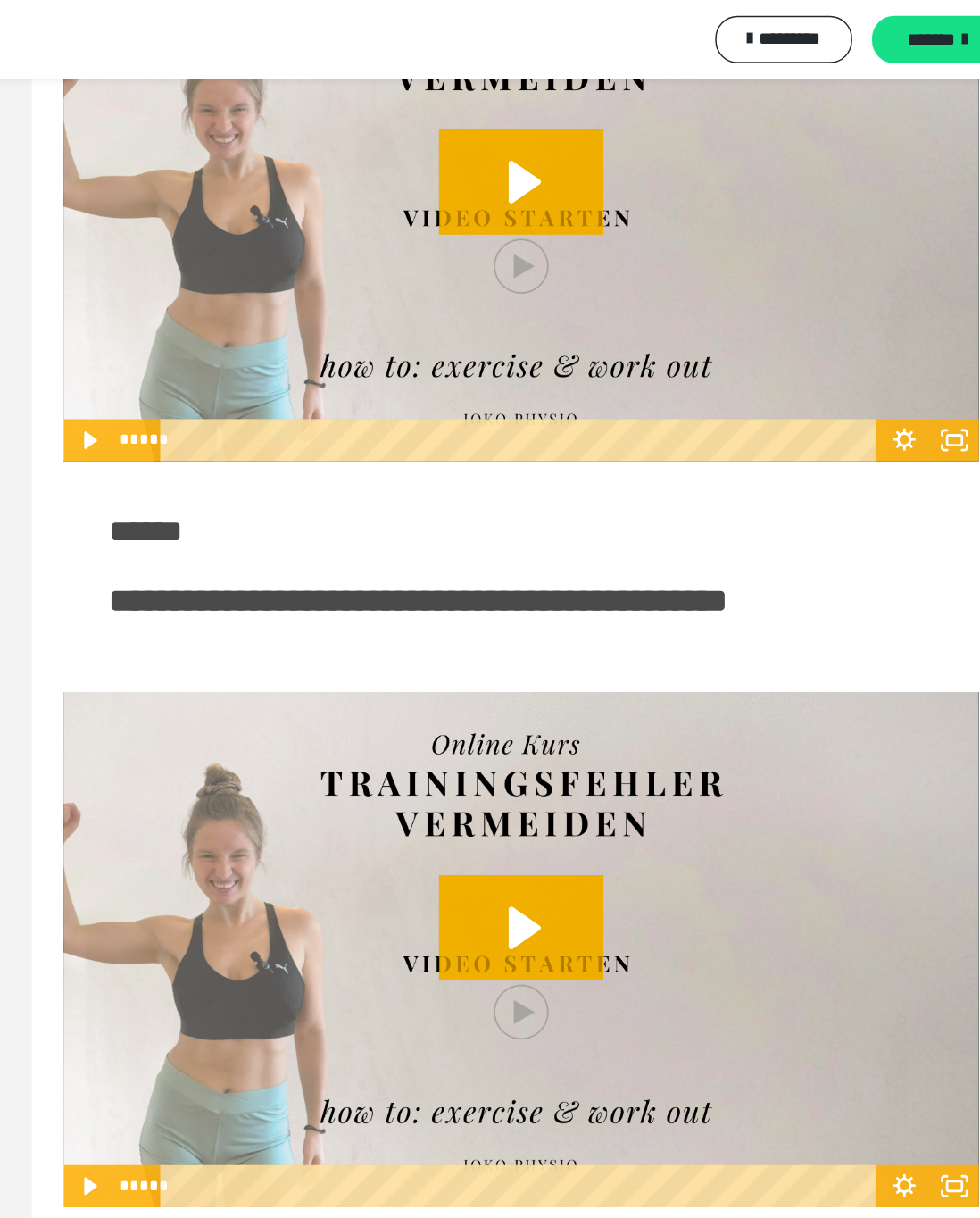 click on "*********" at bounding box center (803, 26) 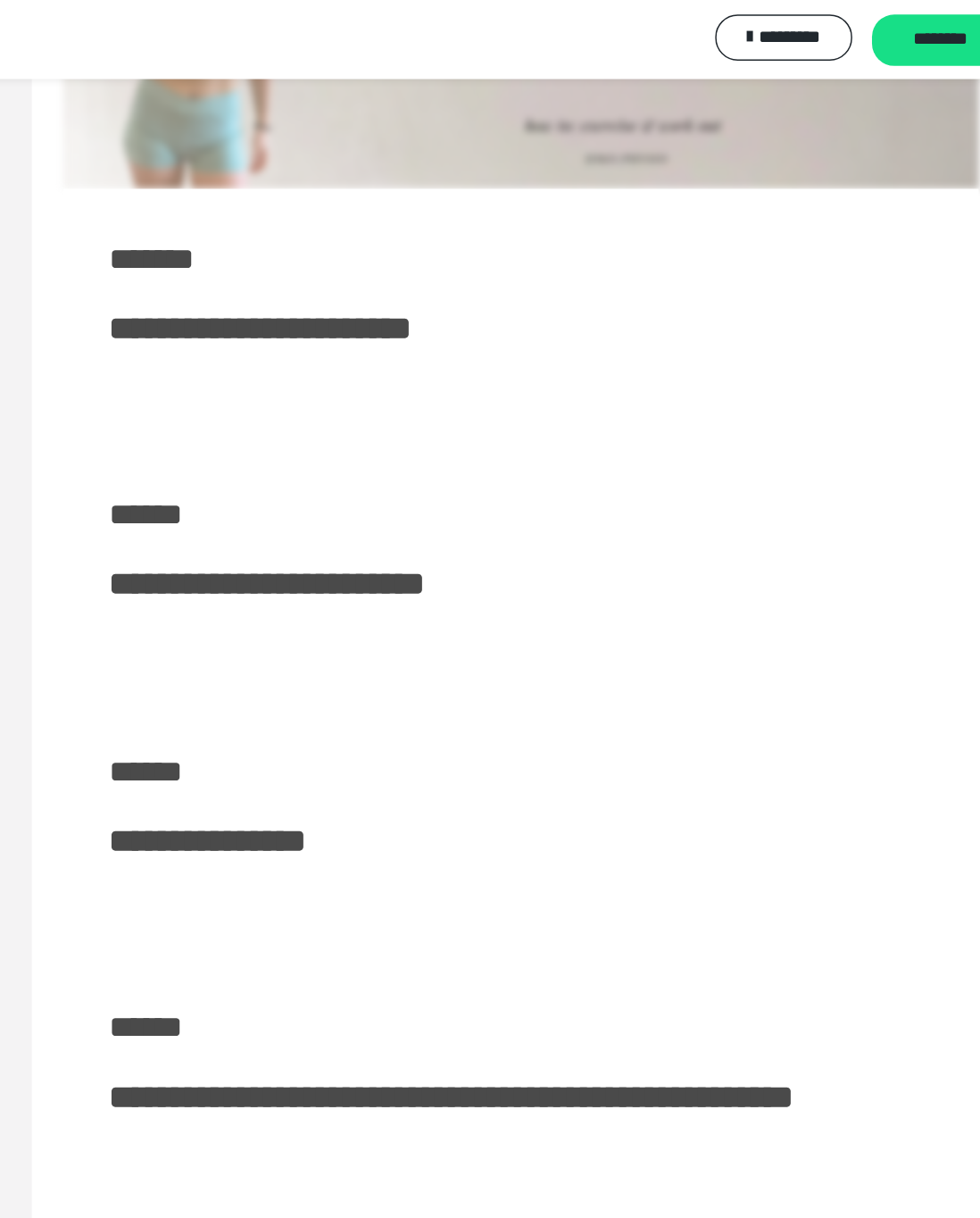 scroll, scrollTop: 0, scrollLeft: 0, axis: both 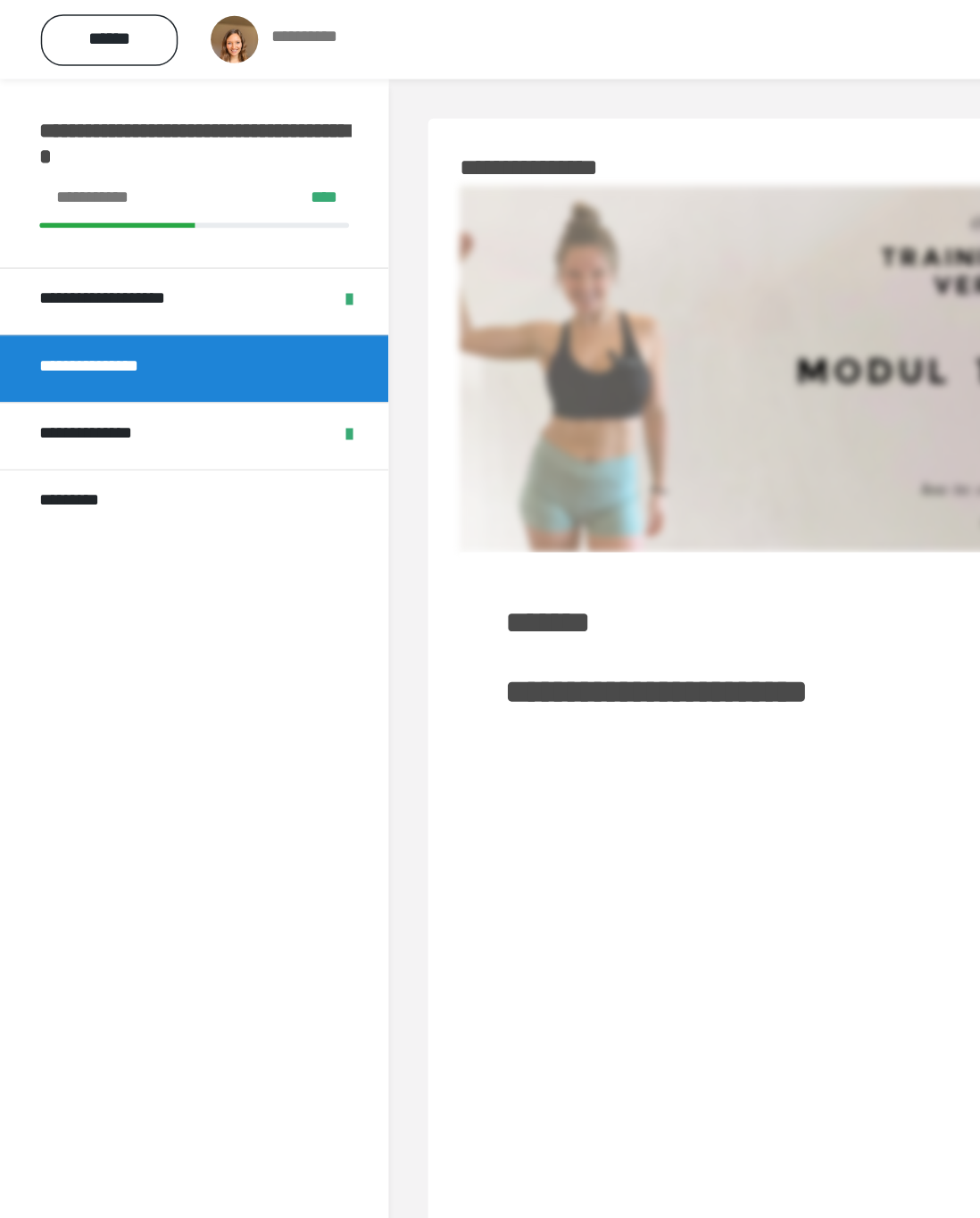 click on "******" at bounding box center [74, 27] 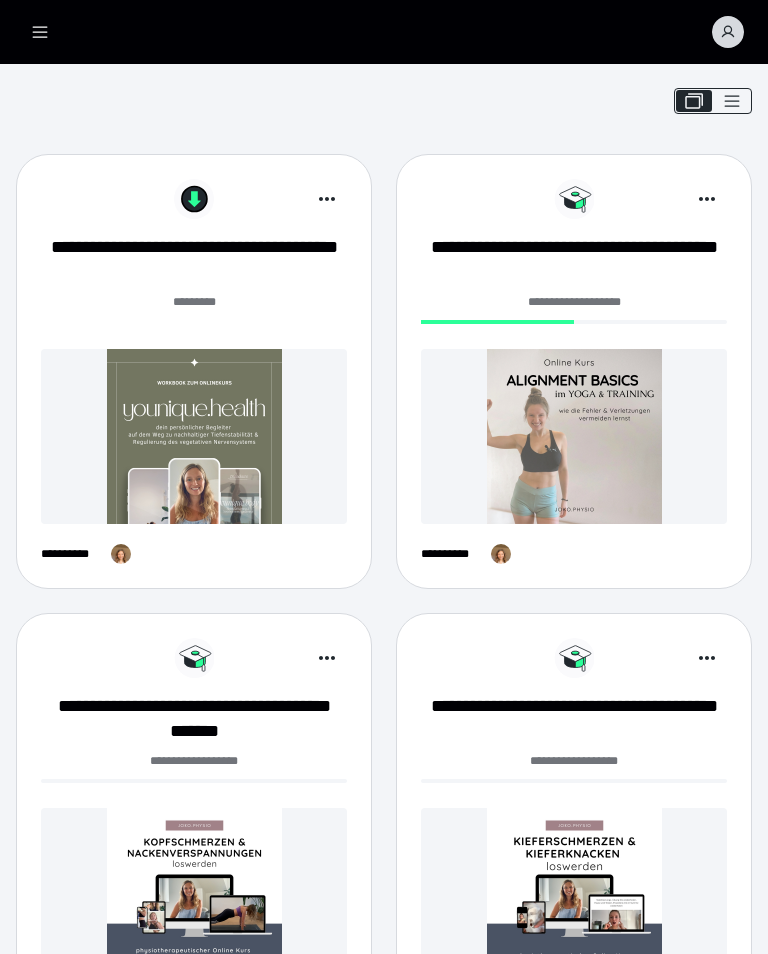 scroll, scrollTop: 0, scrollLeft: 0, axis: both 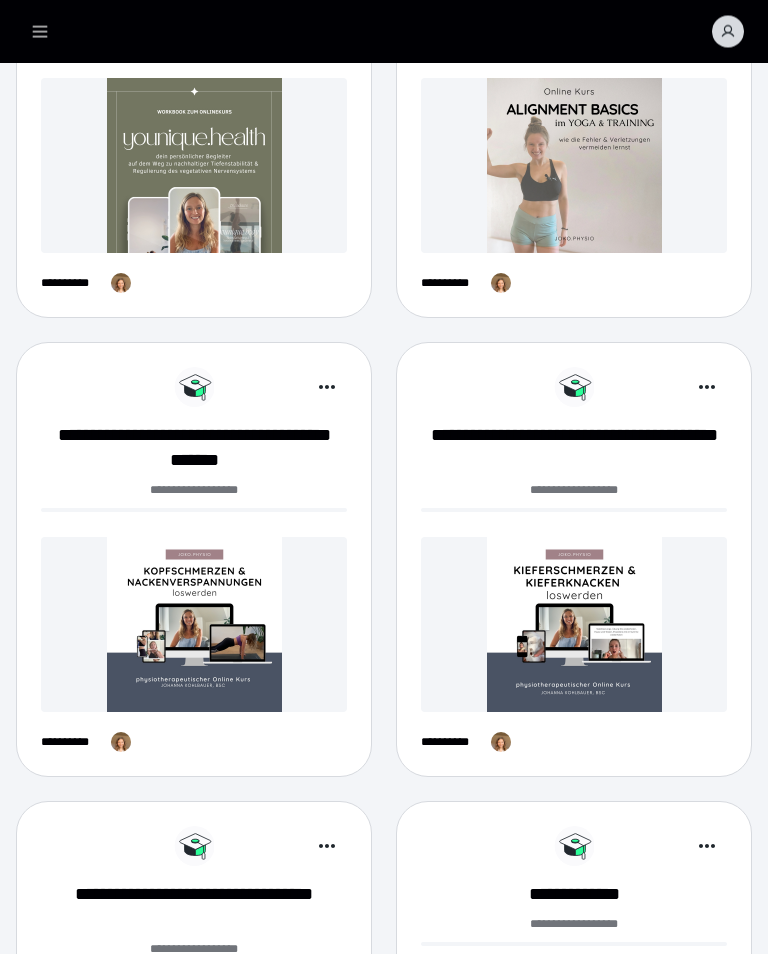 click at bounding box center [194, 625] 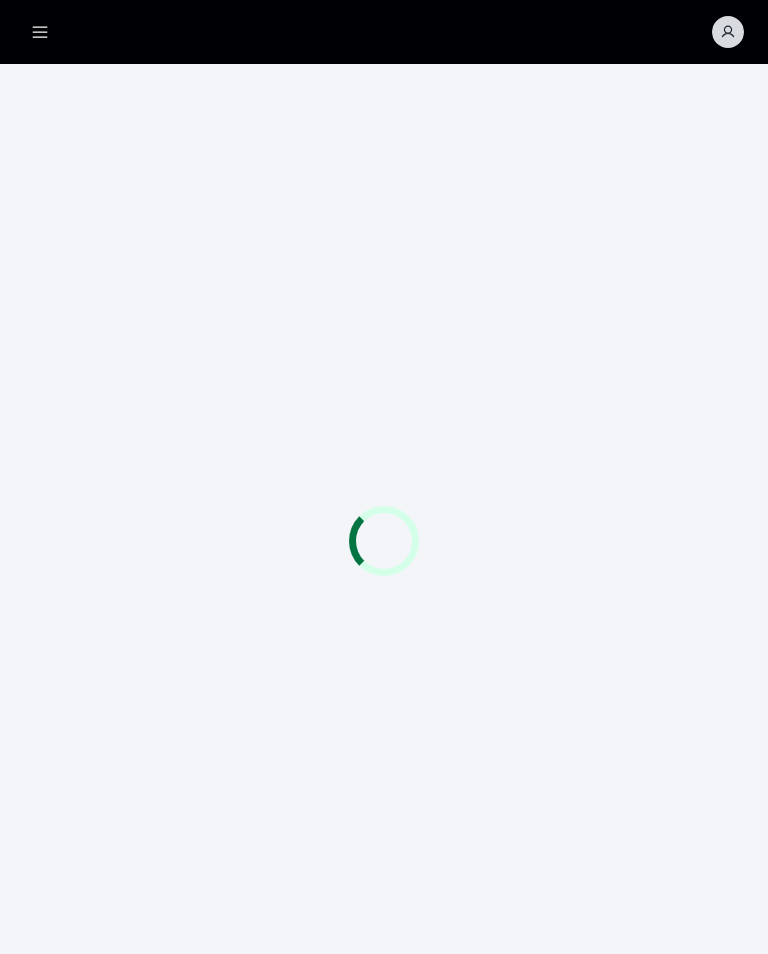scroll, scrollTop: 0, scrollLeft: 0, axis: both 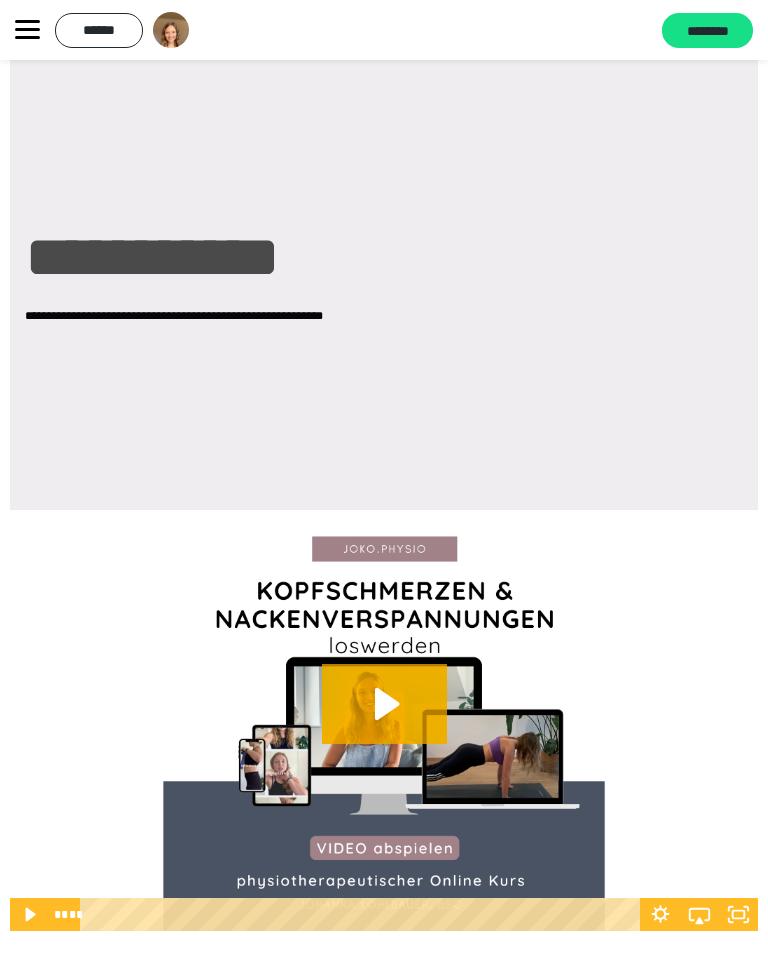 click 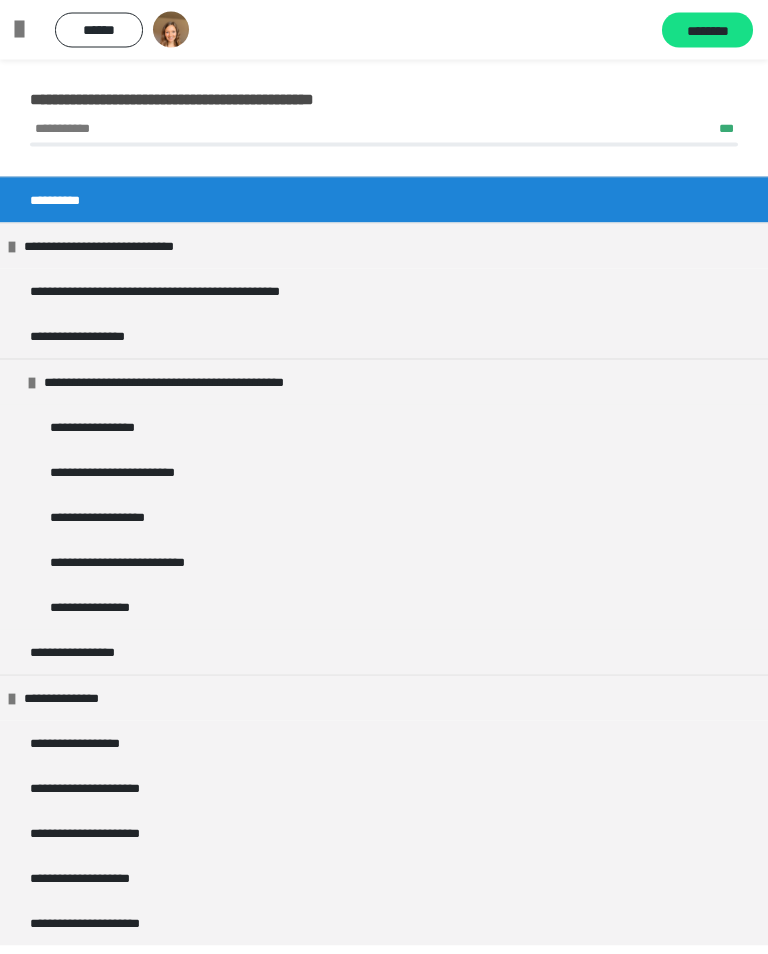 scroll, scrollTop: 74, scrollLeft: 0, axis: vertical 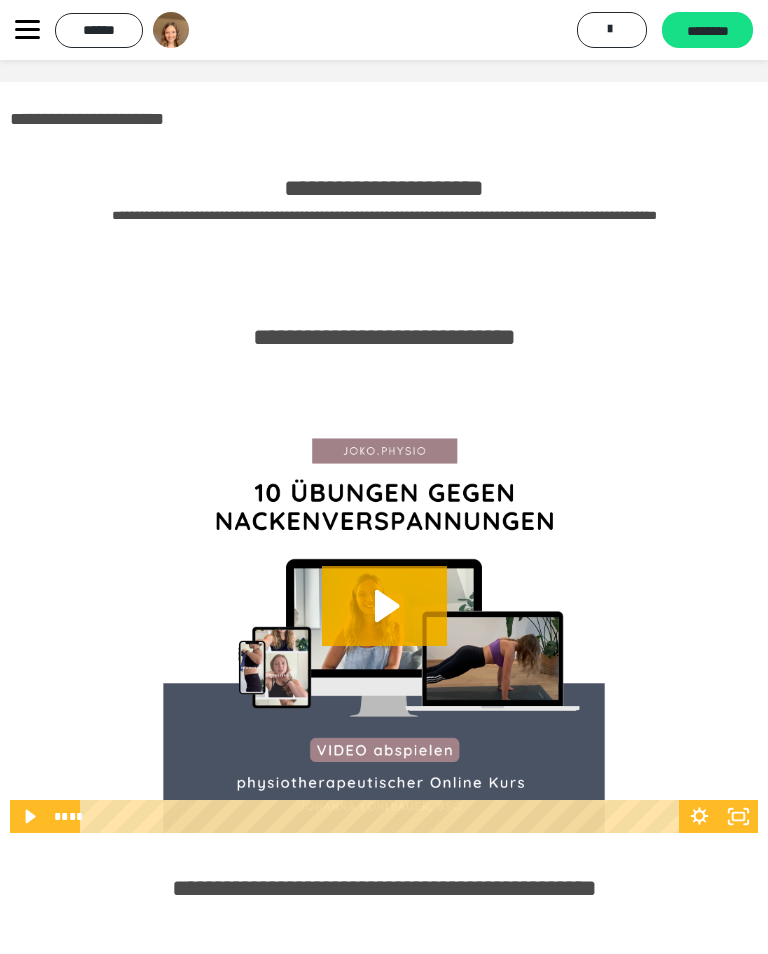 click 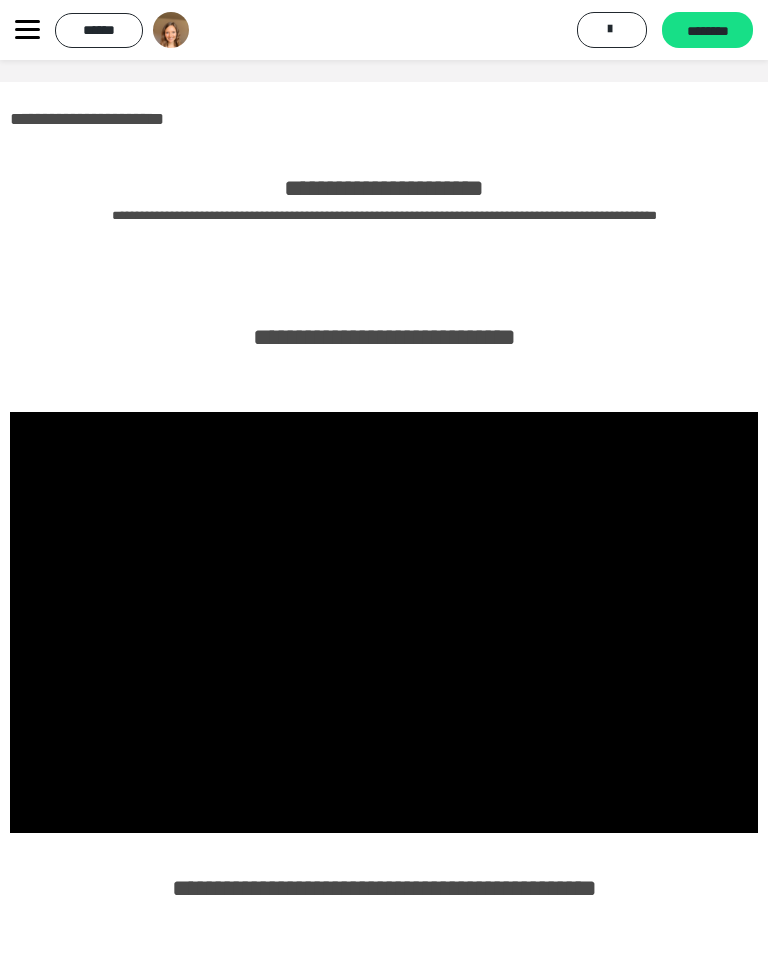 click at bounding box center (384, 622) 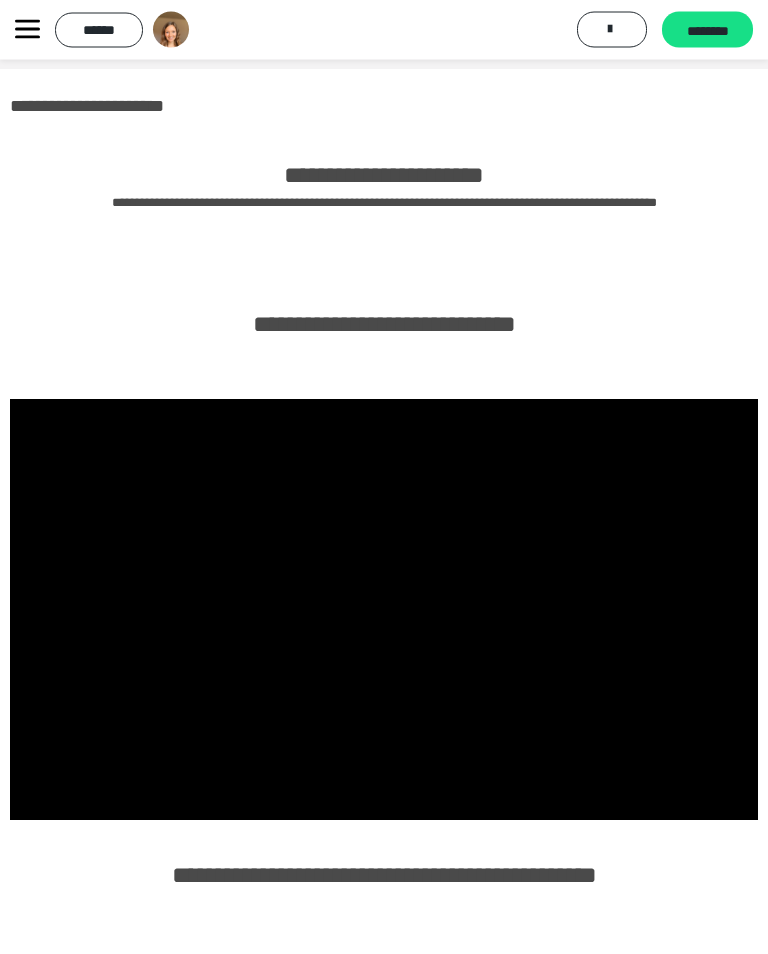 scroll, scrollTop: 21, scrollLeft: 0, axis: vertical 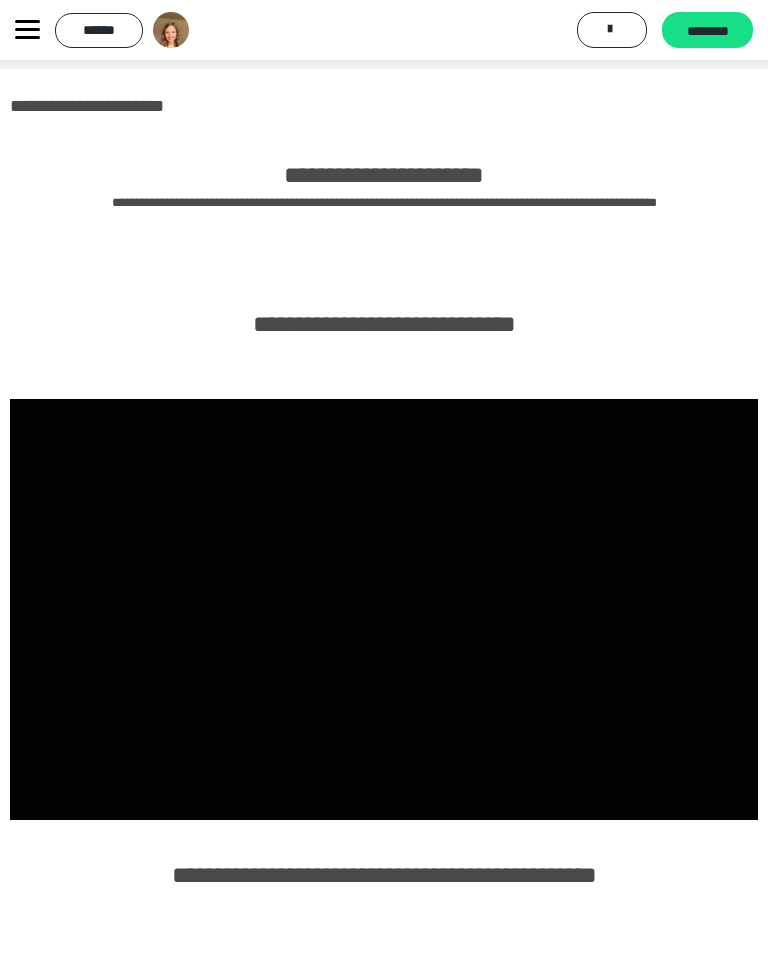 click at bounding box center [384, 609] 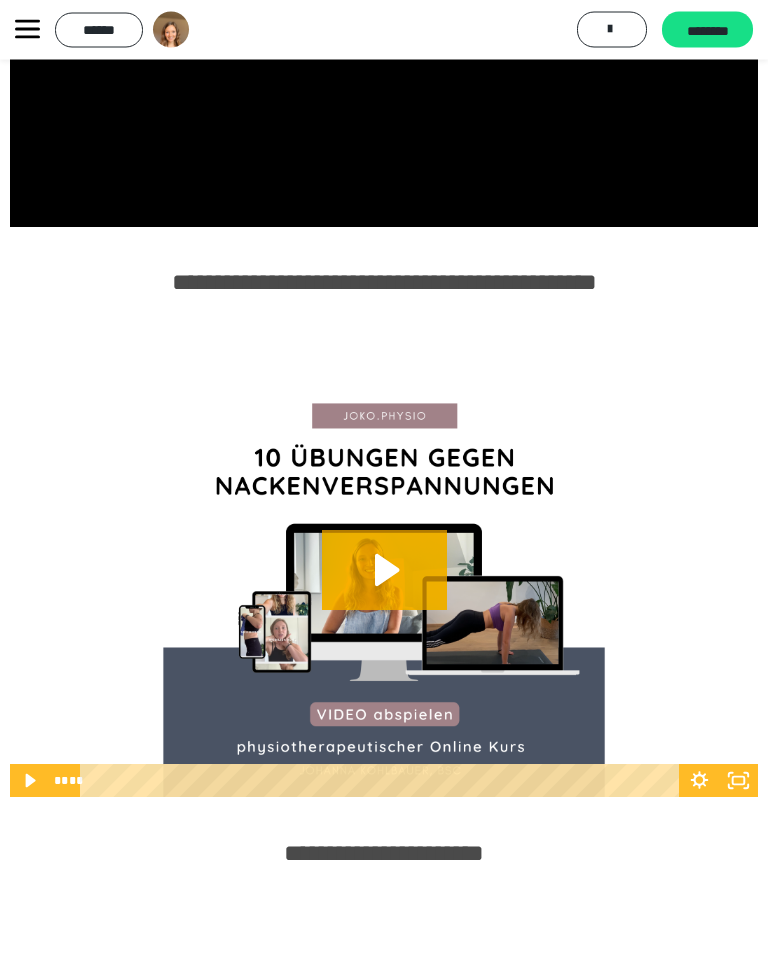 scroll, scrollTop: 613, scrollLeft: 0, axis: vertical 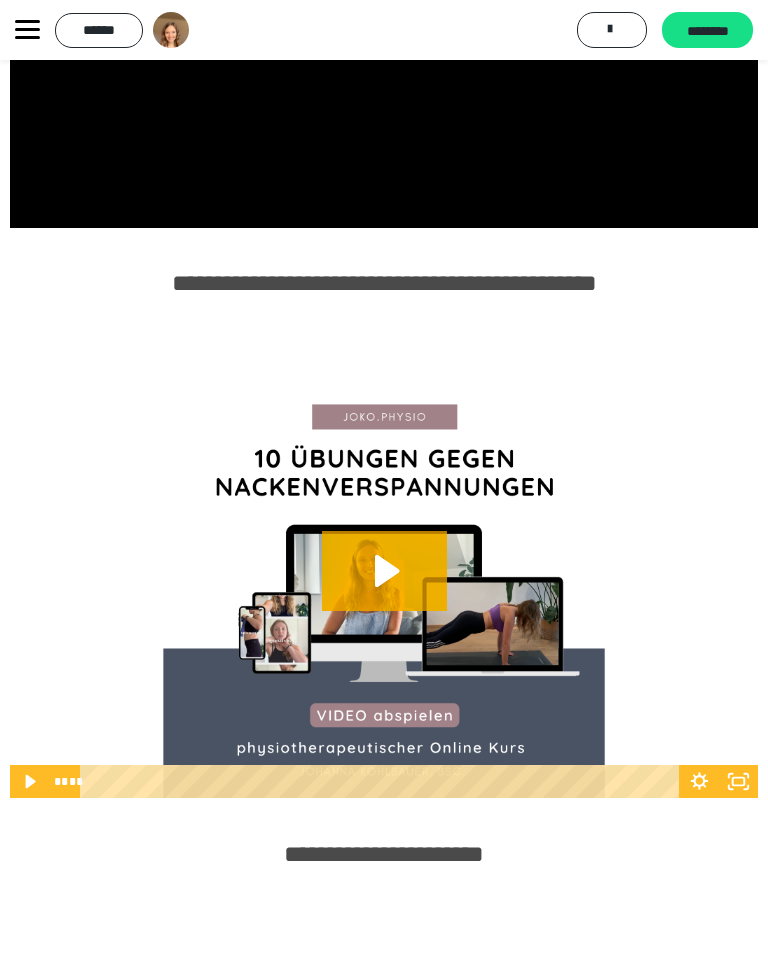 click 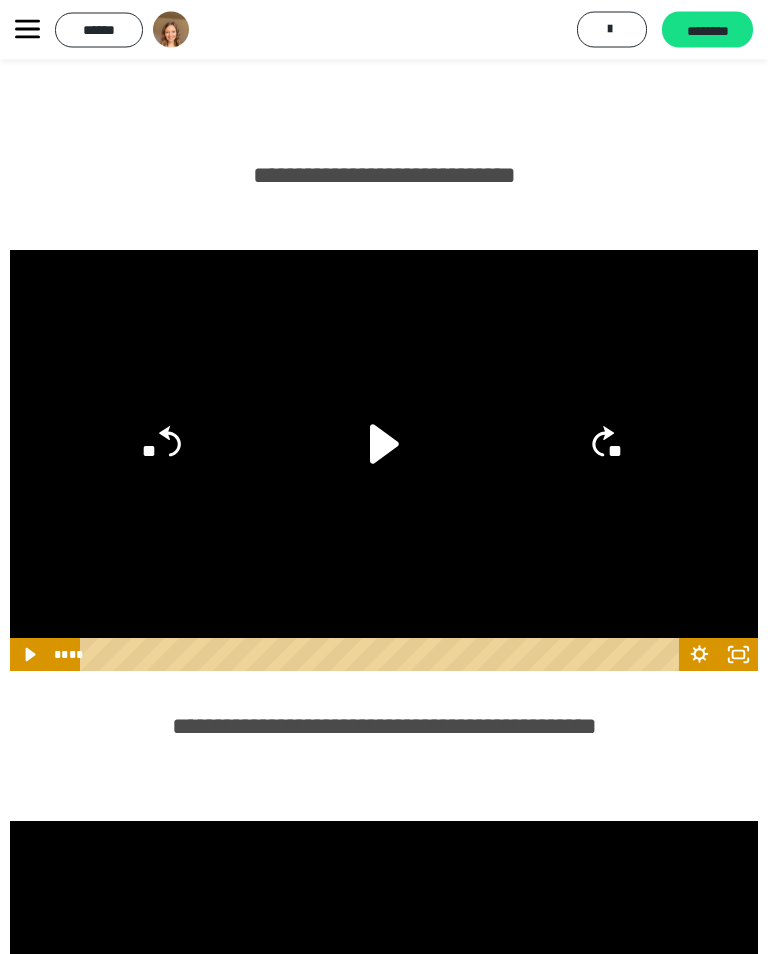 scroll, scrollTop: 170, scrollLeft: 0, axis: vertical 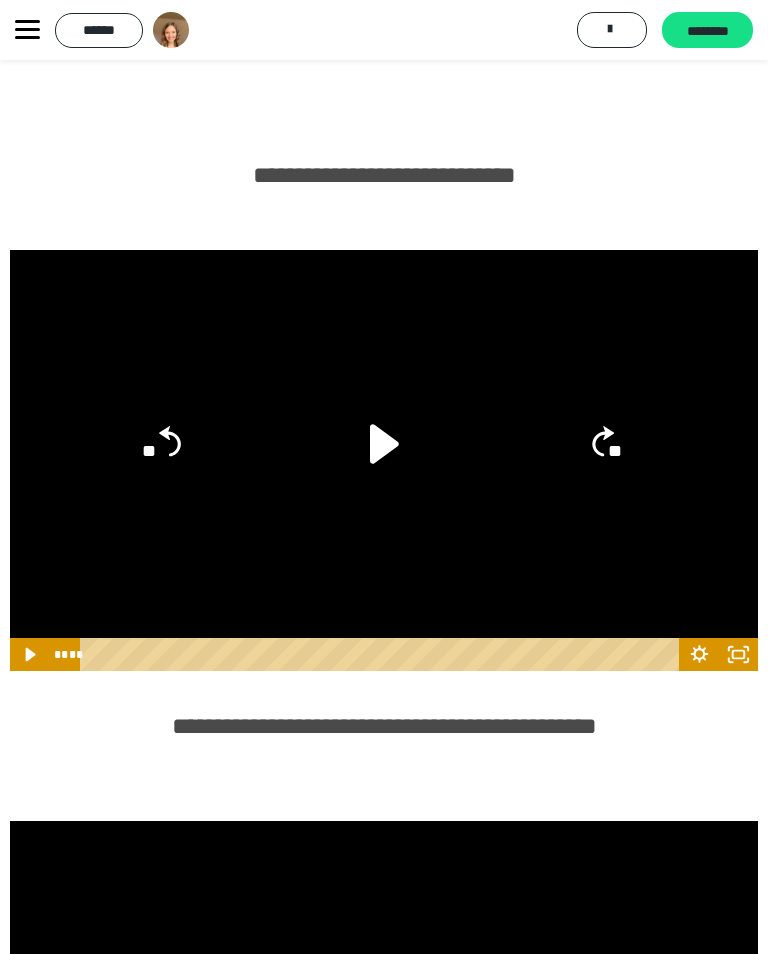 click at bounding box center [384, 460] 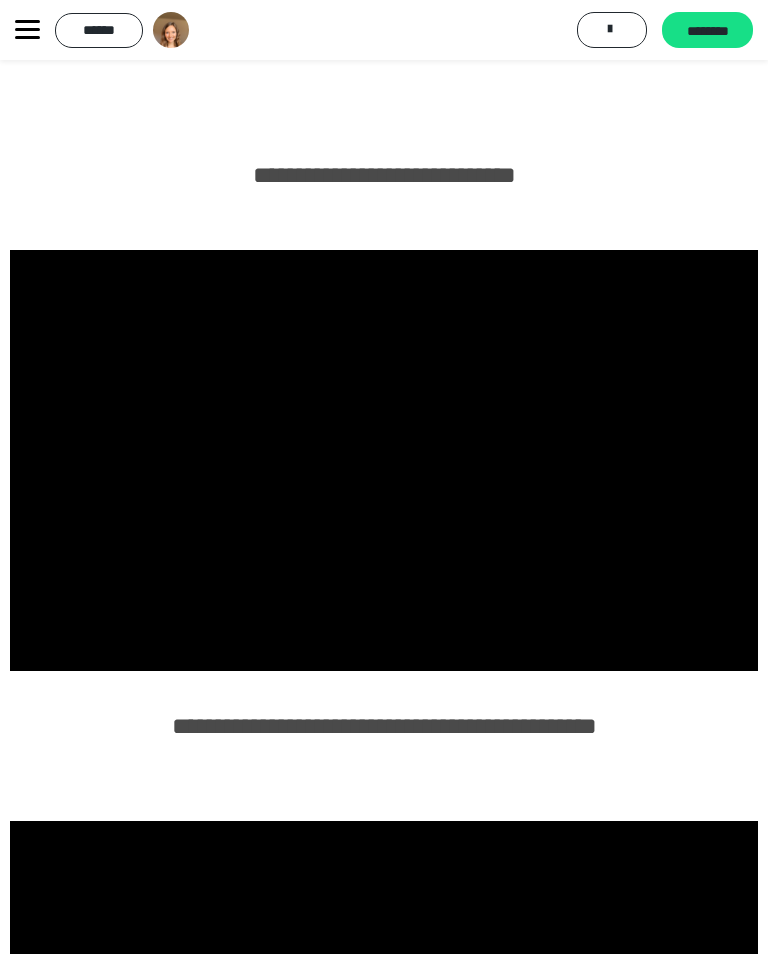 click at bounding box center (384, 460) 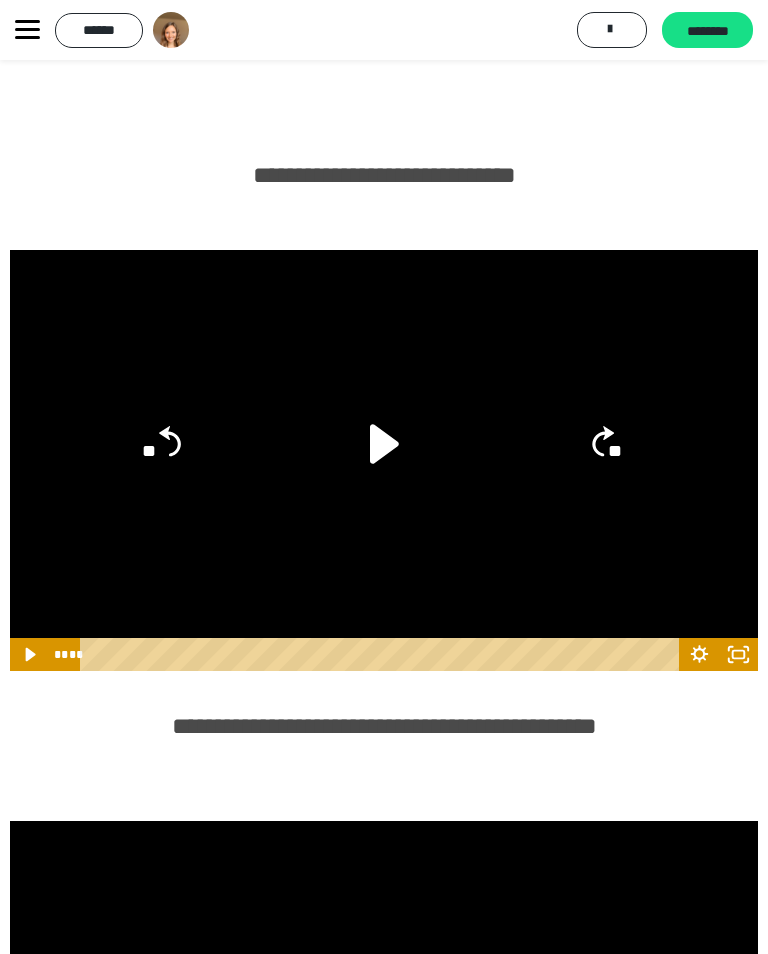 click 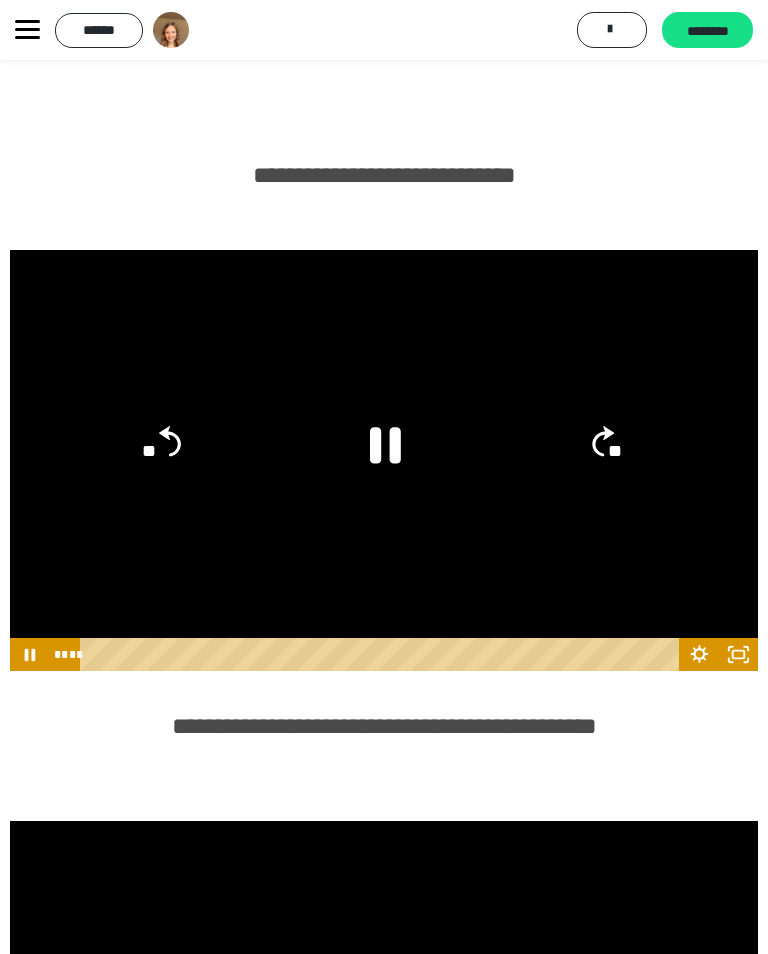 click 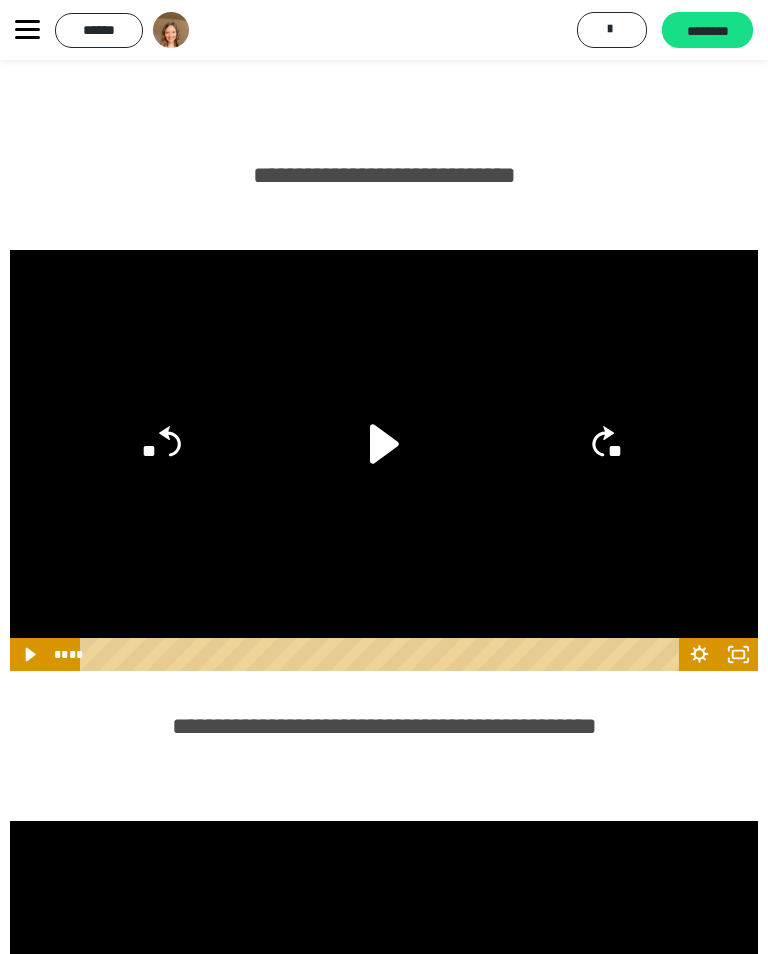 click 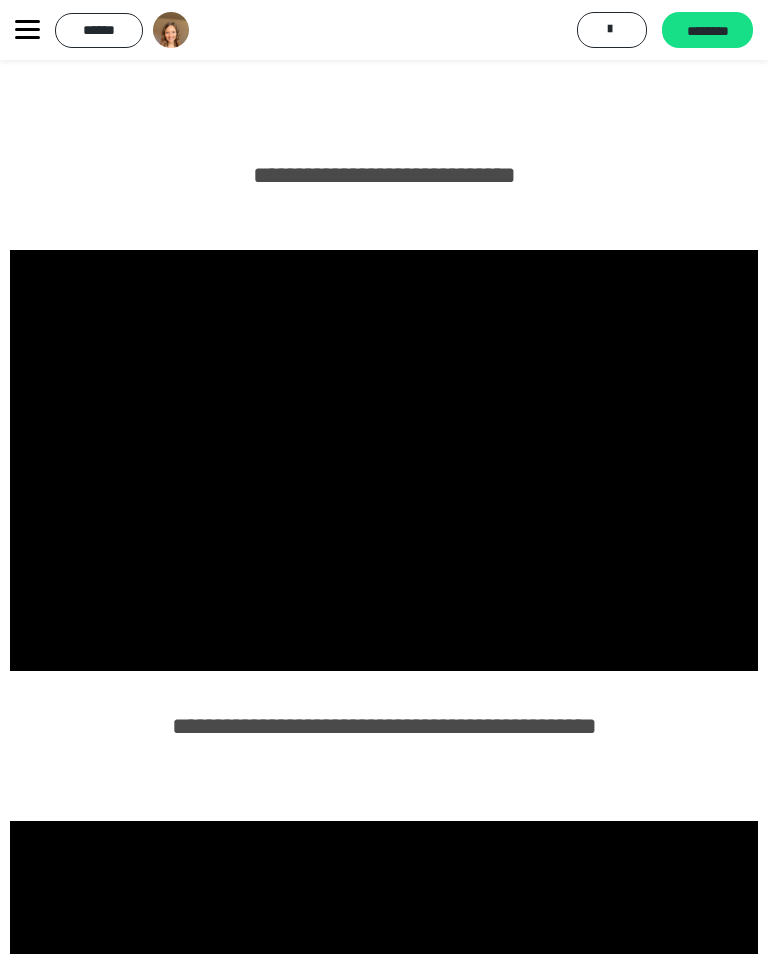 click at bounding box center [384, 460] 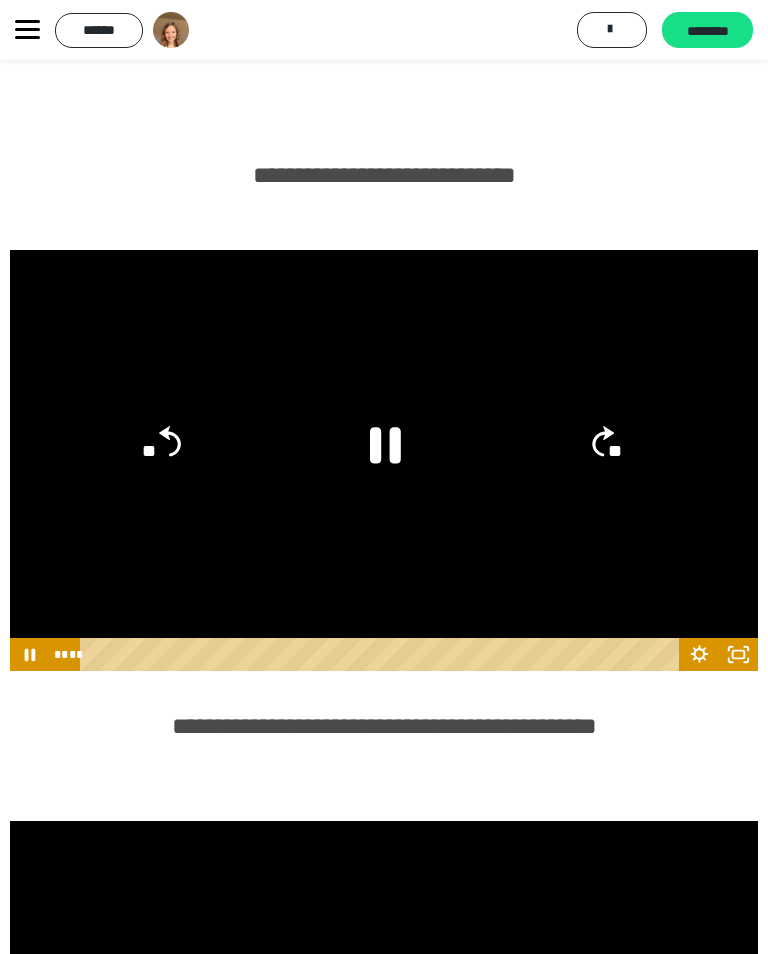 click at bounding box center (384, 460) 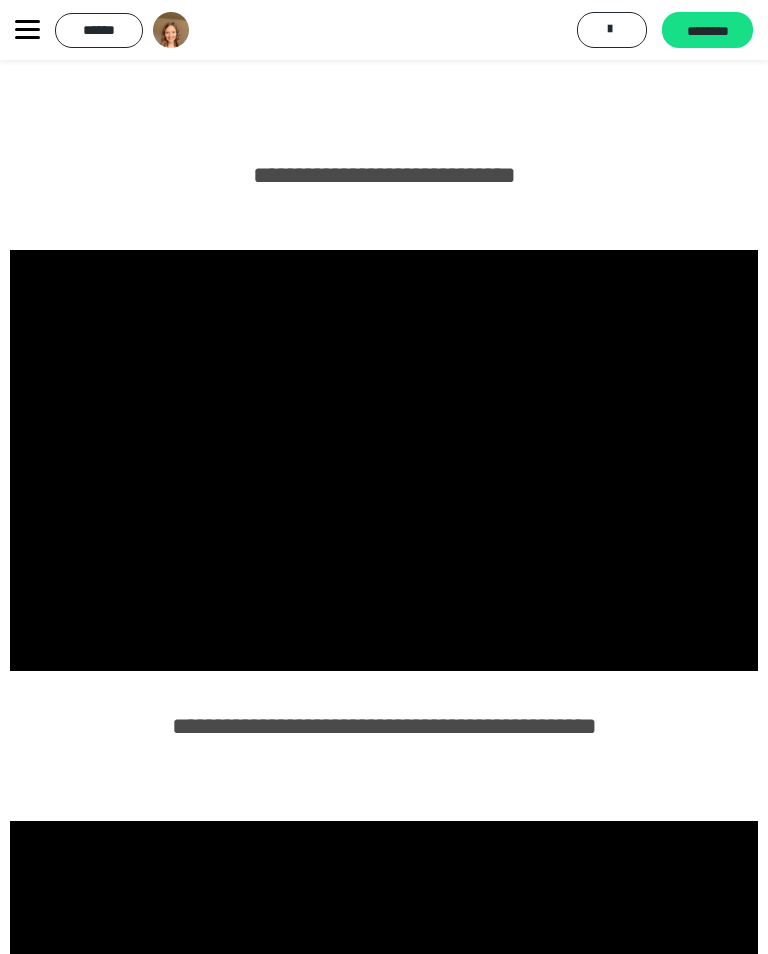 click at bounding box center [384, 460] 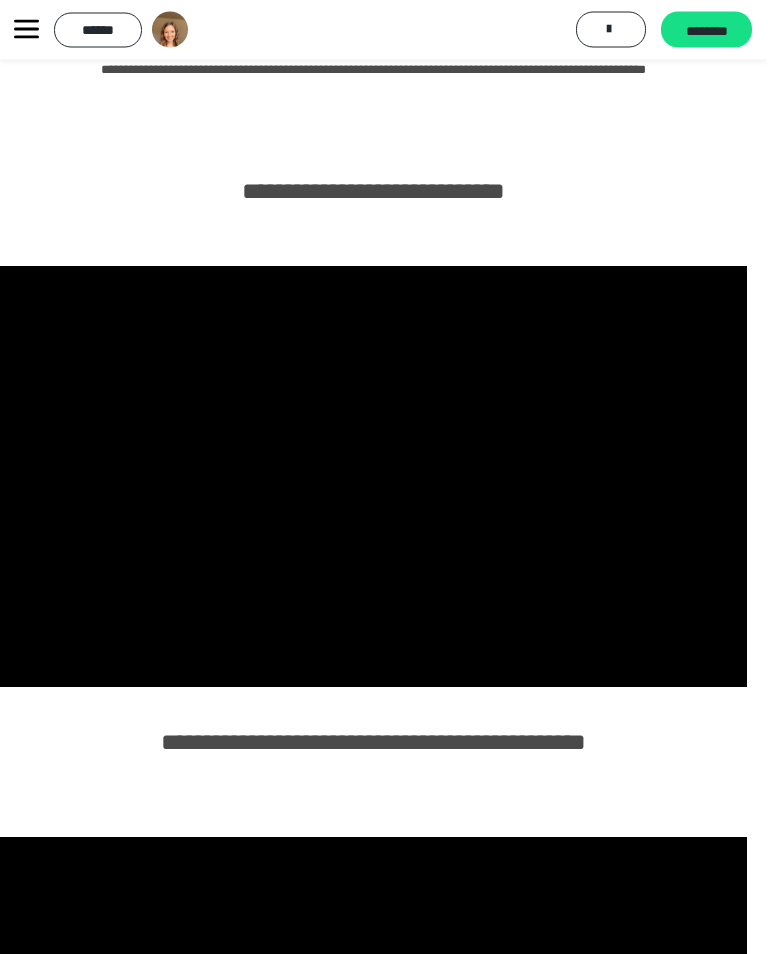 scroll, scrollTop: 155, scrollLeft: 10, axis: both 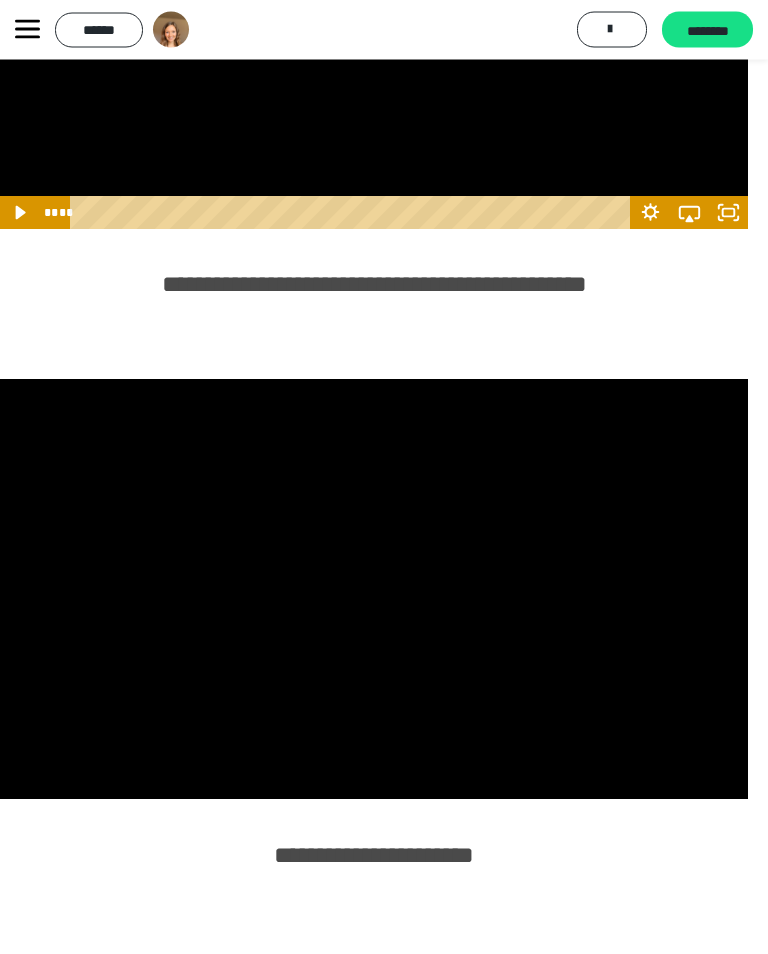 click at bounding box center (374, 590) 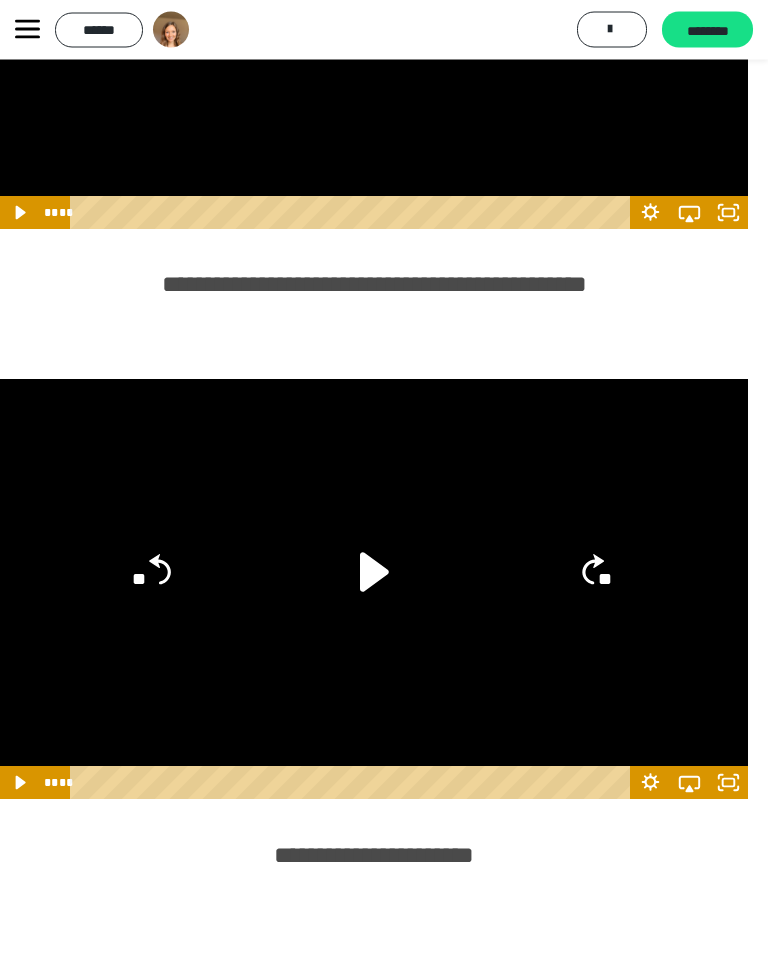 scroll, scrollTop: 612, scrollLeft: 10, axis: both 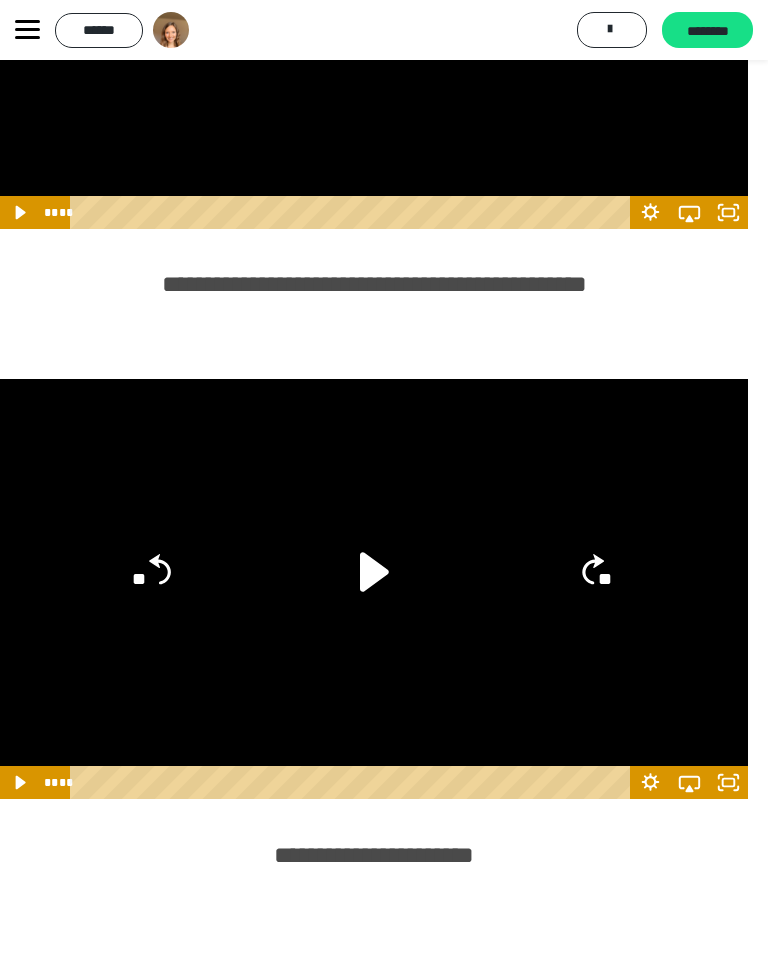 click 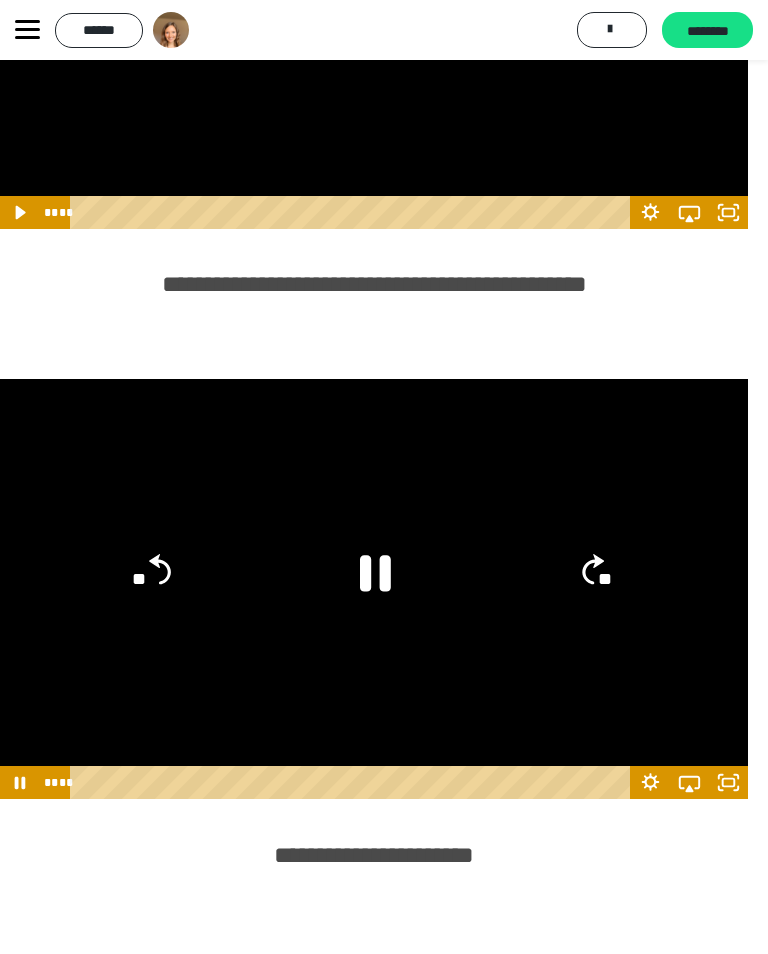 click at bounding box center [374, 589] 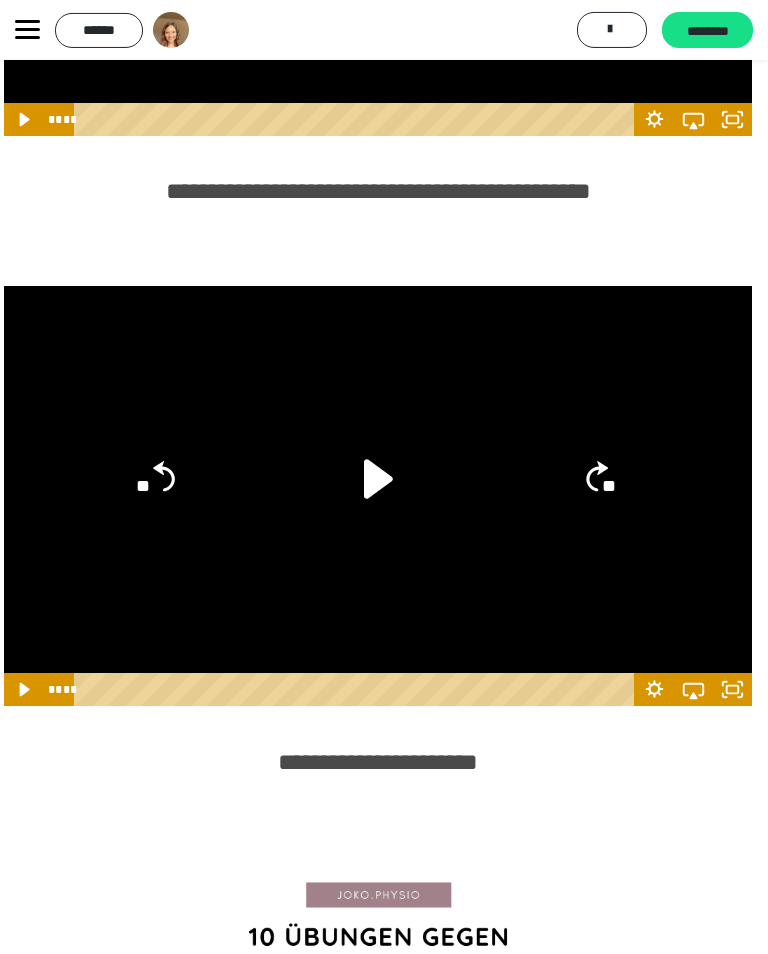 scroll, scrollTop: 710, scrollLeft: 6, axis: both 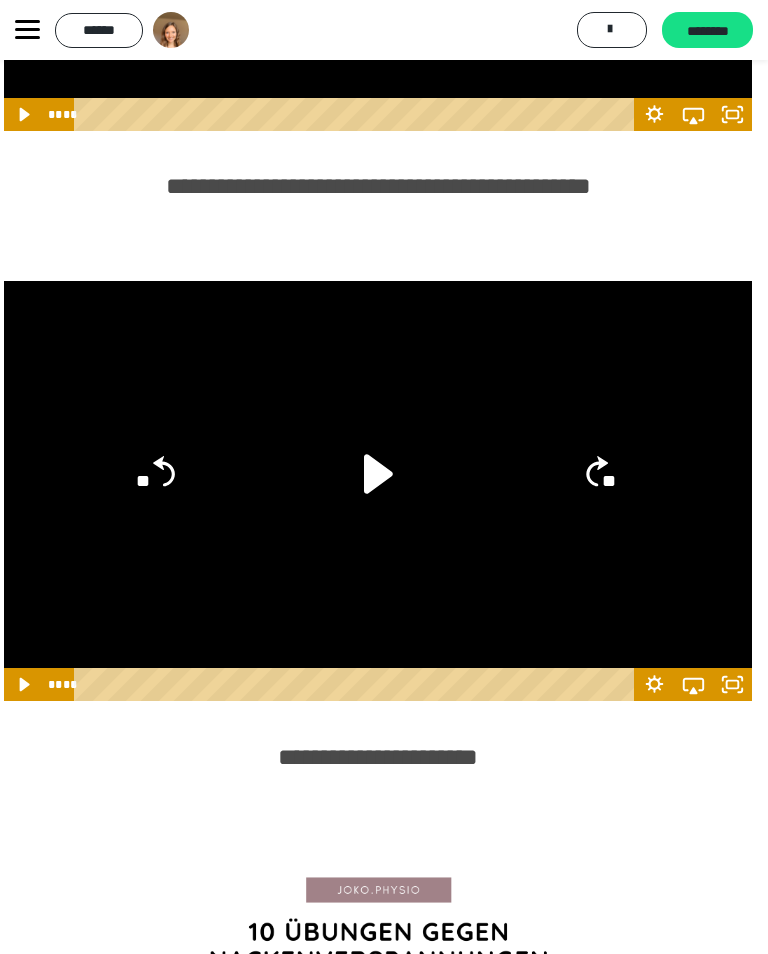 click 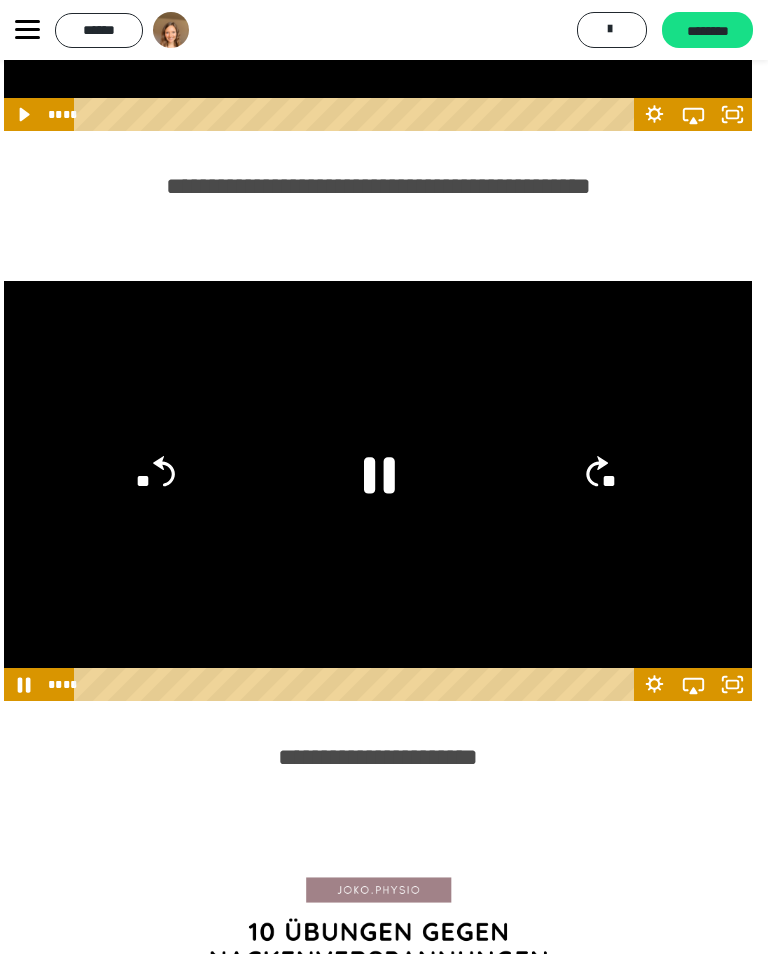 click 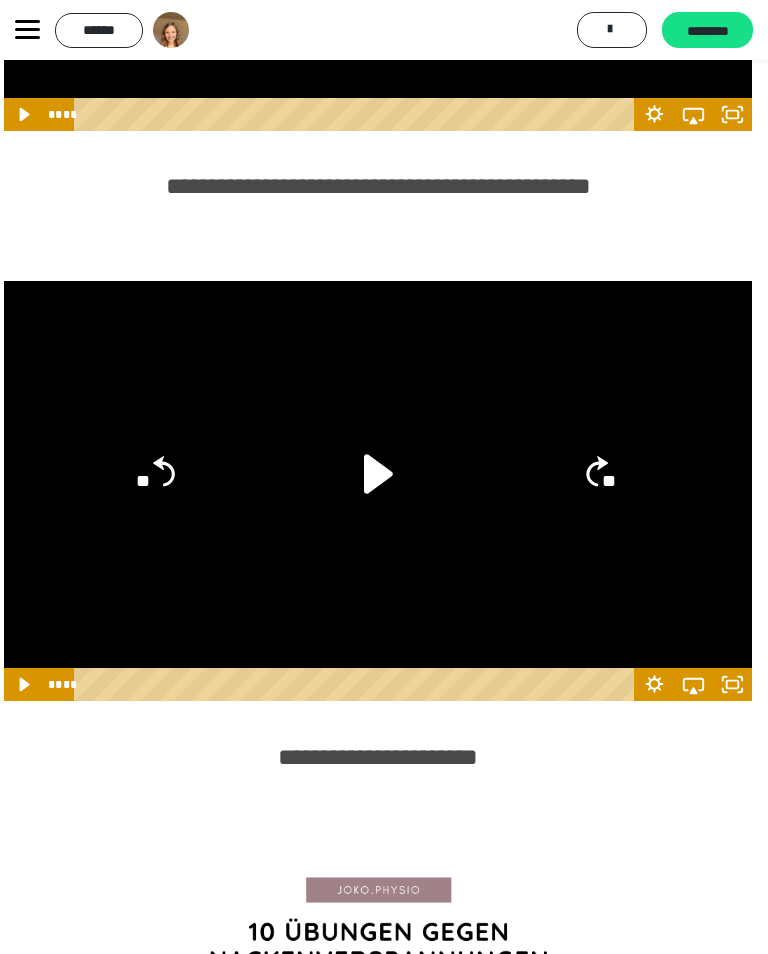 click 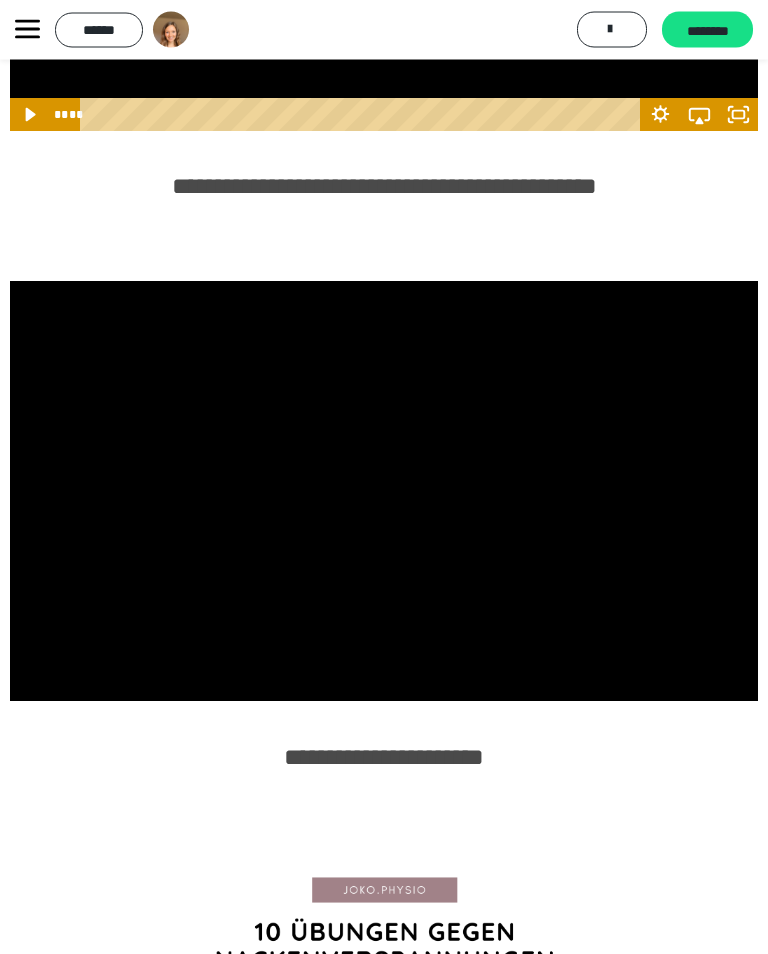 scroll, scrollTop: 710, scrollLeft: 0, axis: vertical 